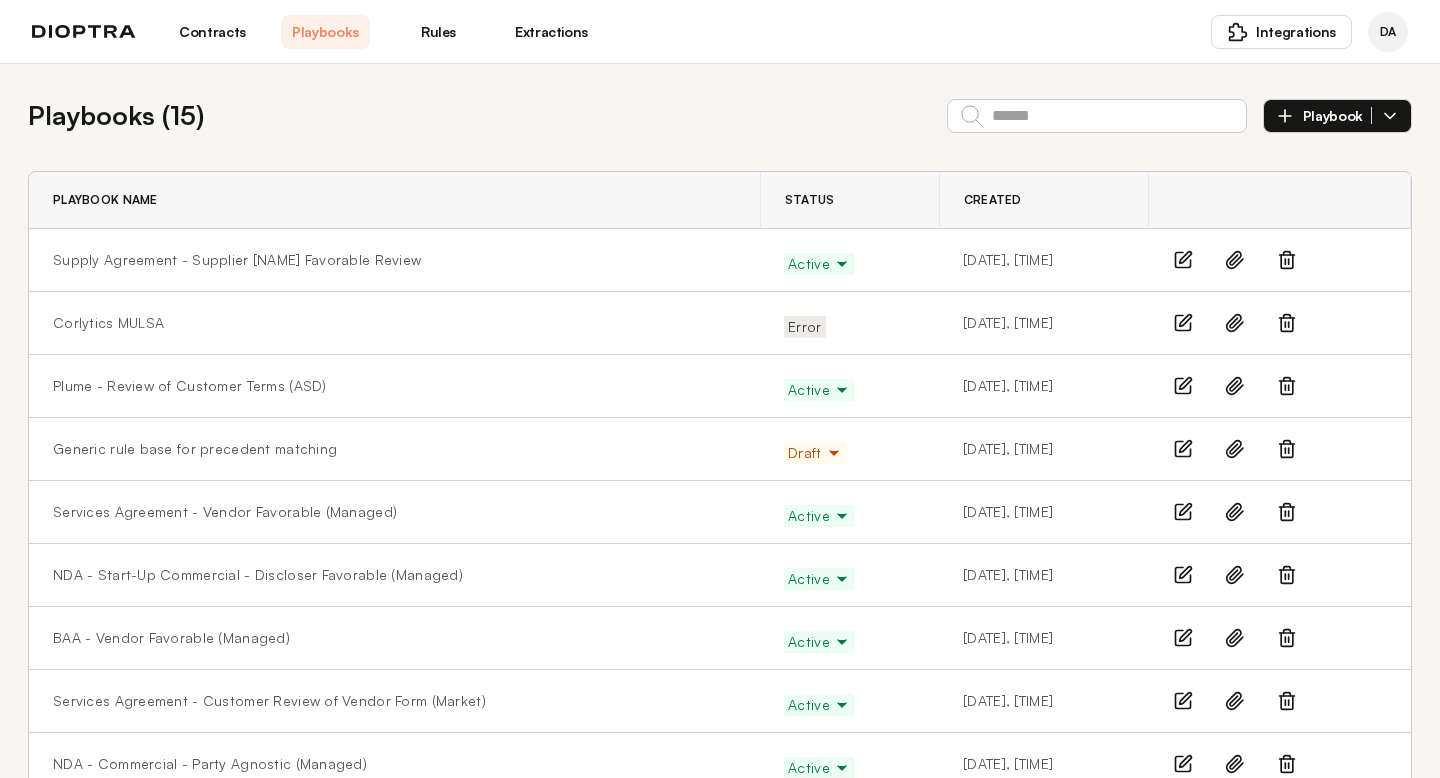 scroll, scrollTop: 0, scrollLeft: 0, axis: both 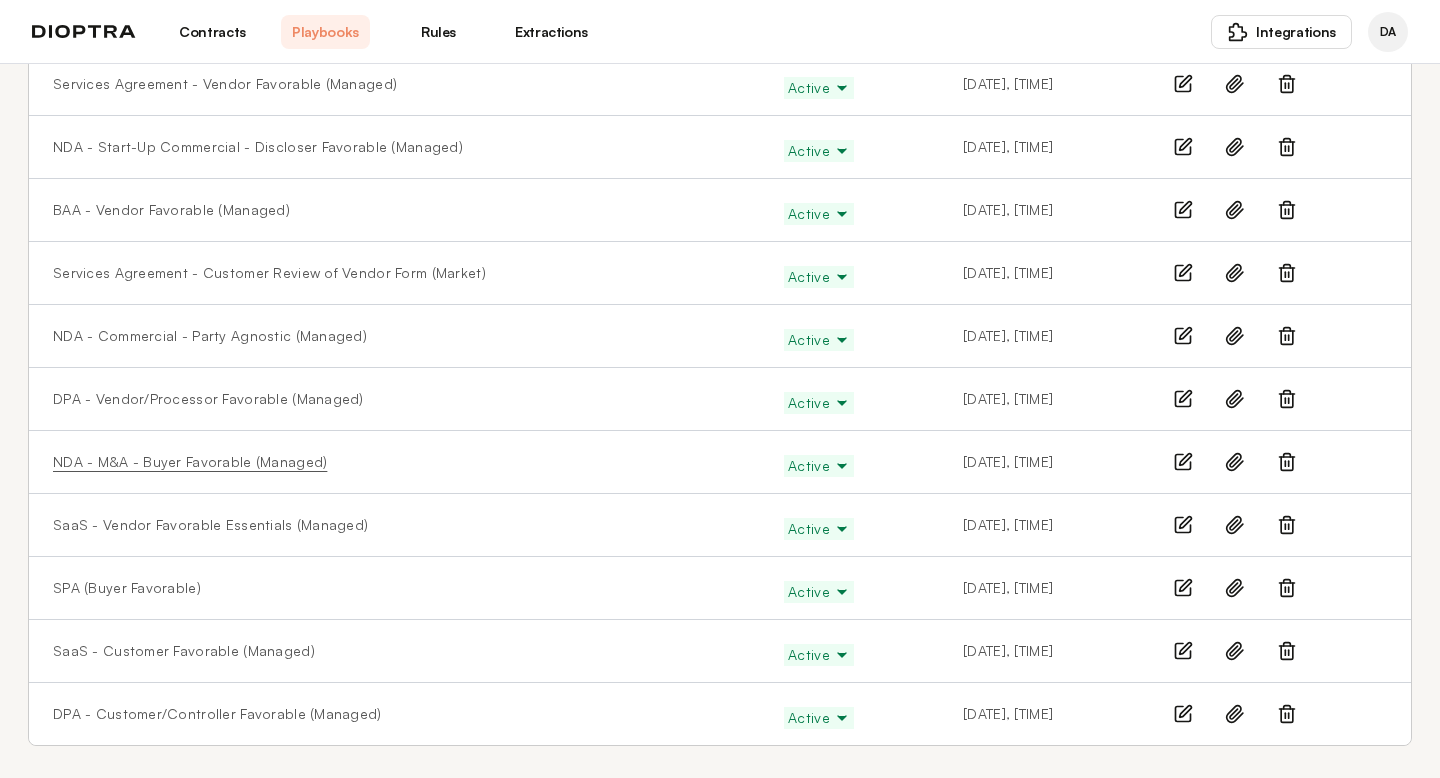 click on "NDA - M&A - Buyer Favorable (Managed)" at bounding box center [190, 462] 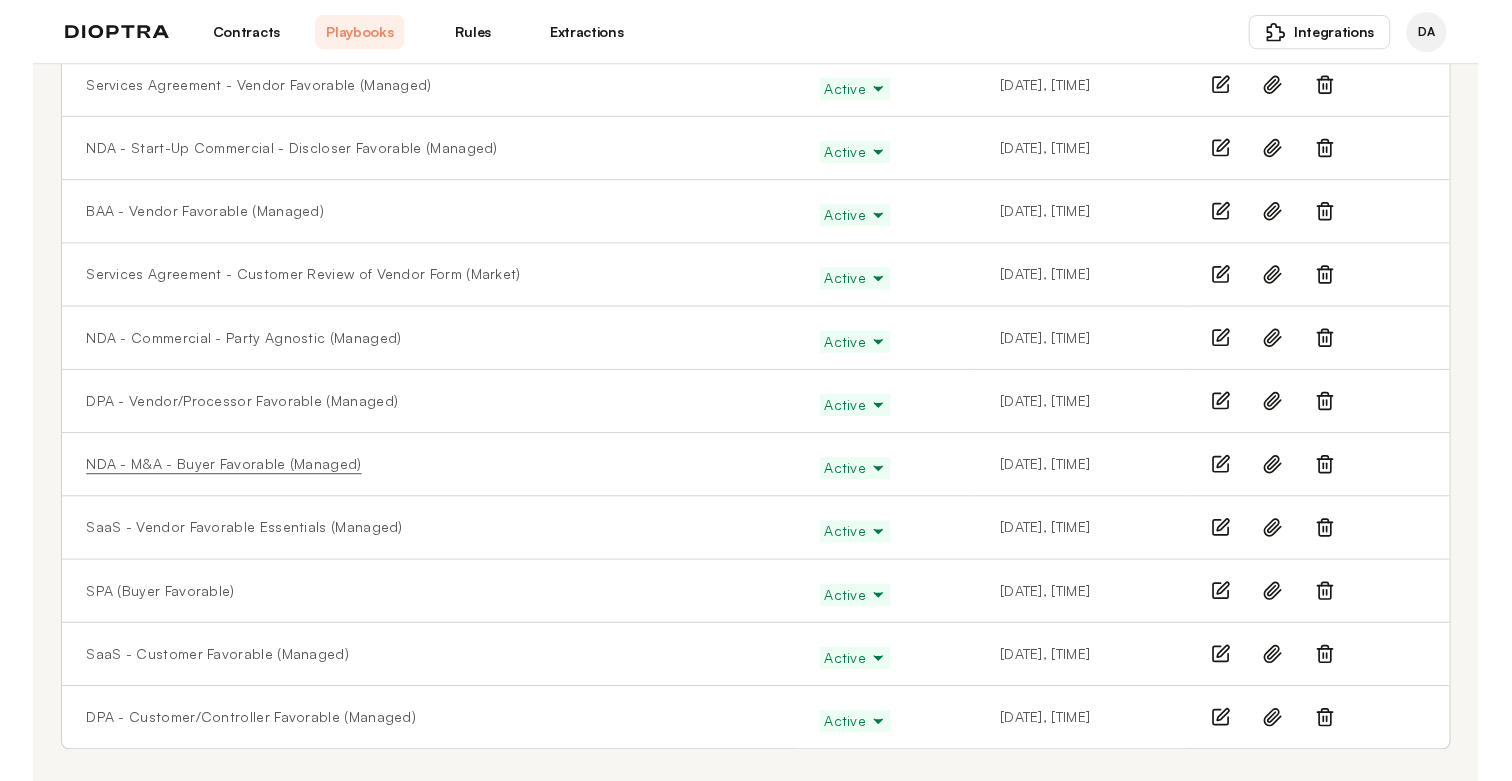 scroll, scrollTop: 0, scrollLeft: 0, axis: both 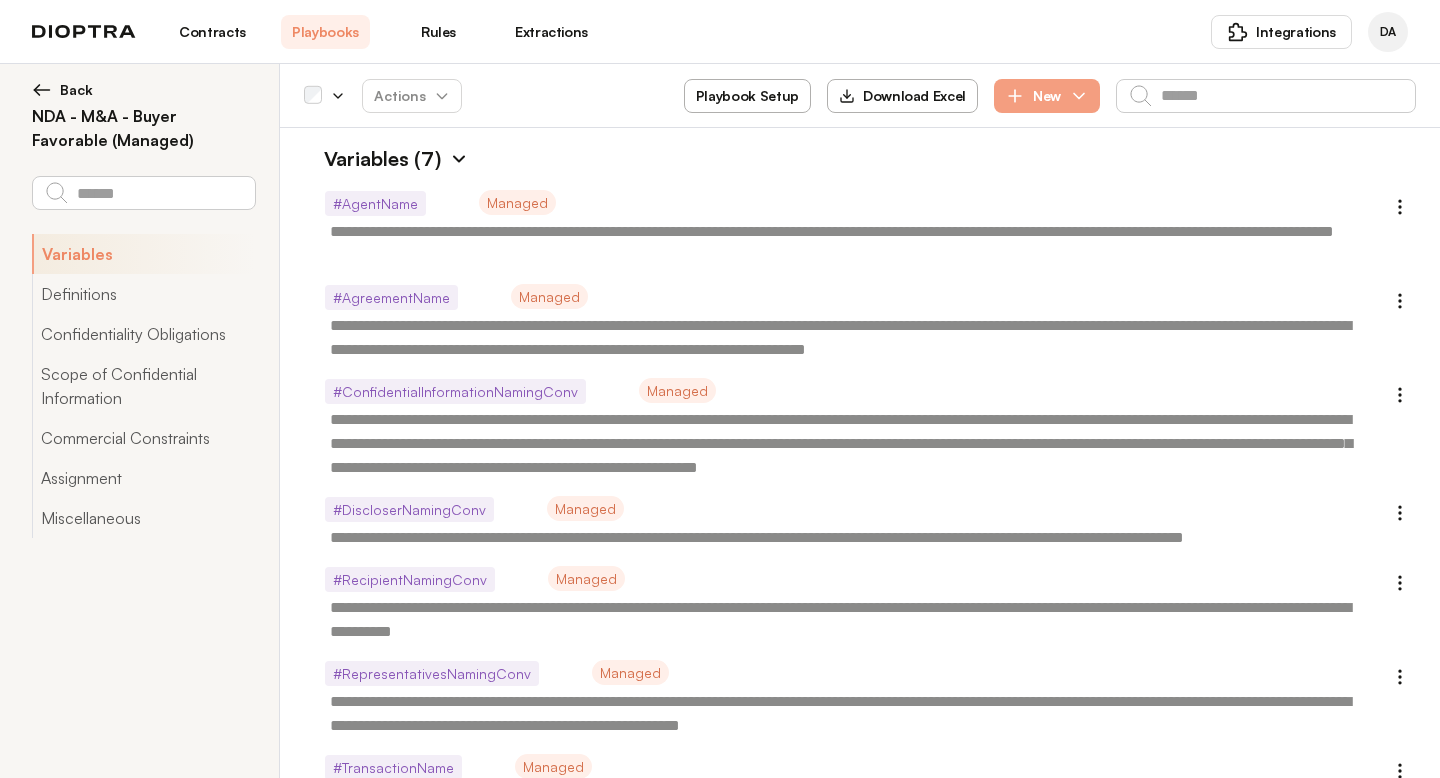 click at bounding box center (459, 159) 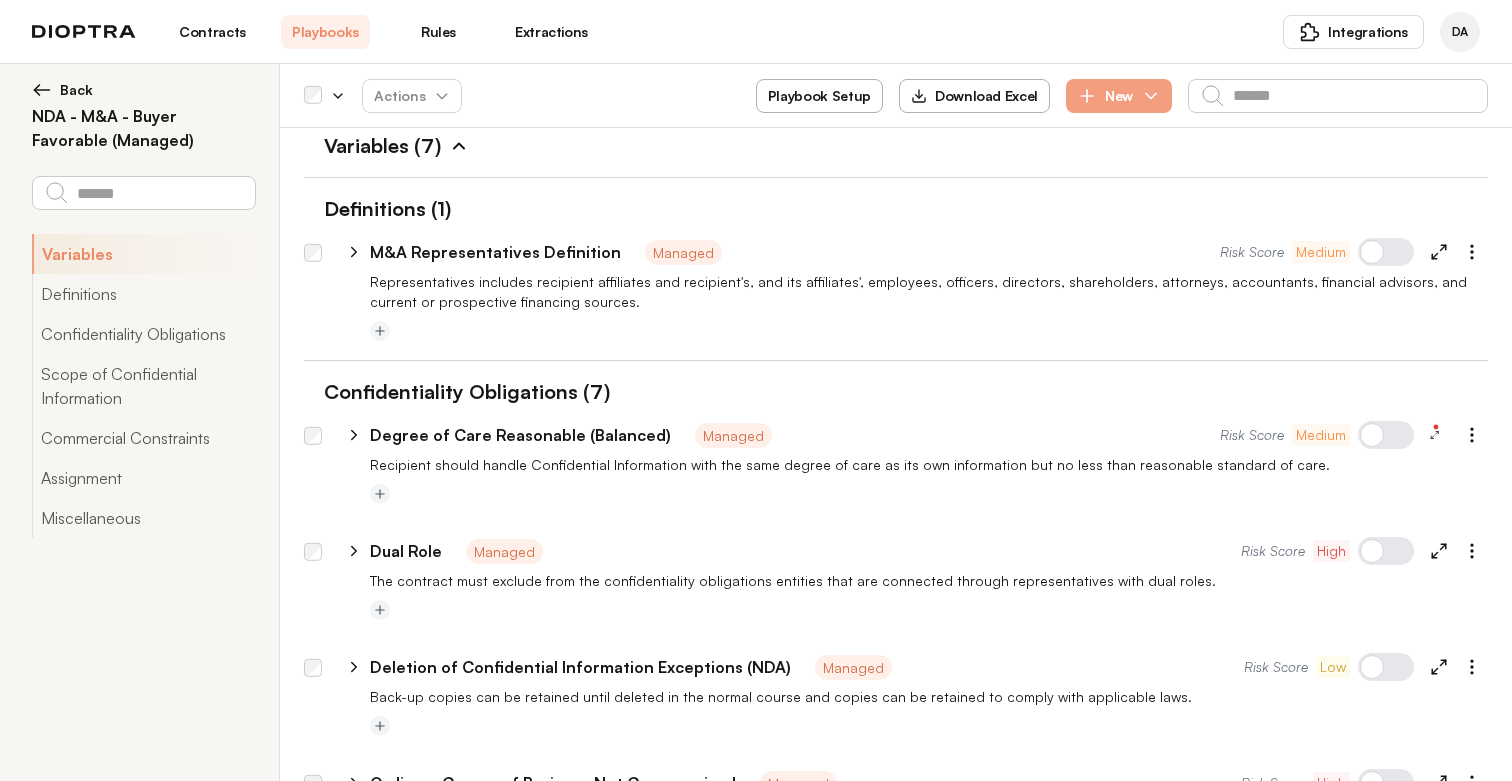 scroll, scrollTop: 0, scrollLeft: 0, axis: both 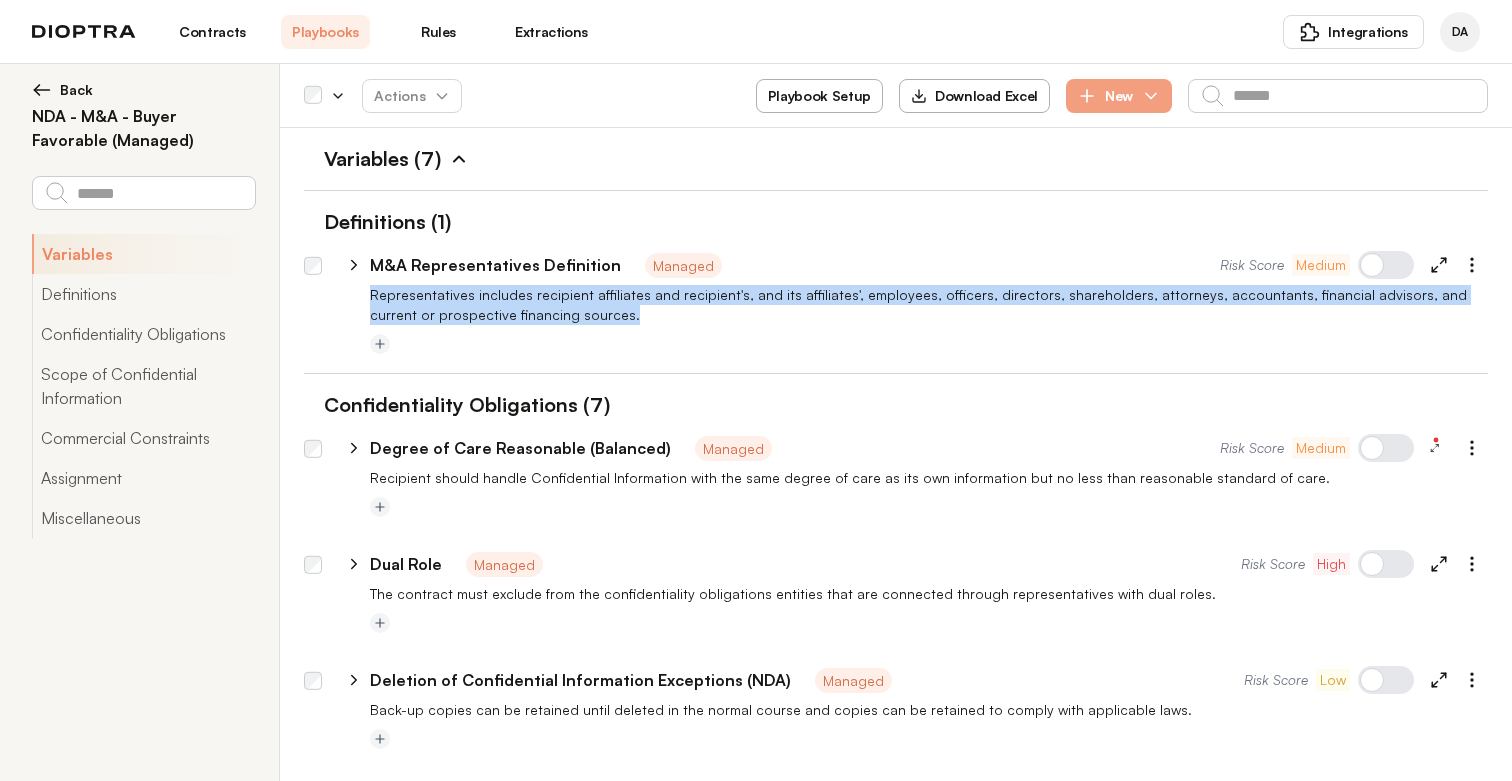 drag, startPoint x: 373, startPoint y: 292, endPoint x: 561, endPoint y: 313, distance: 189.16924 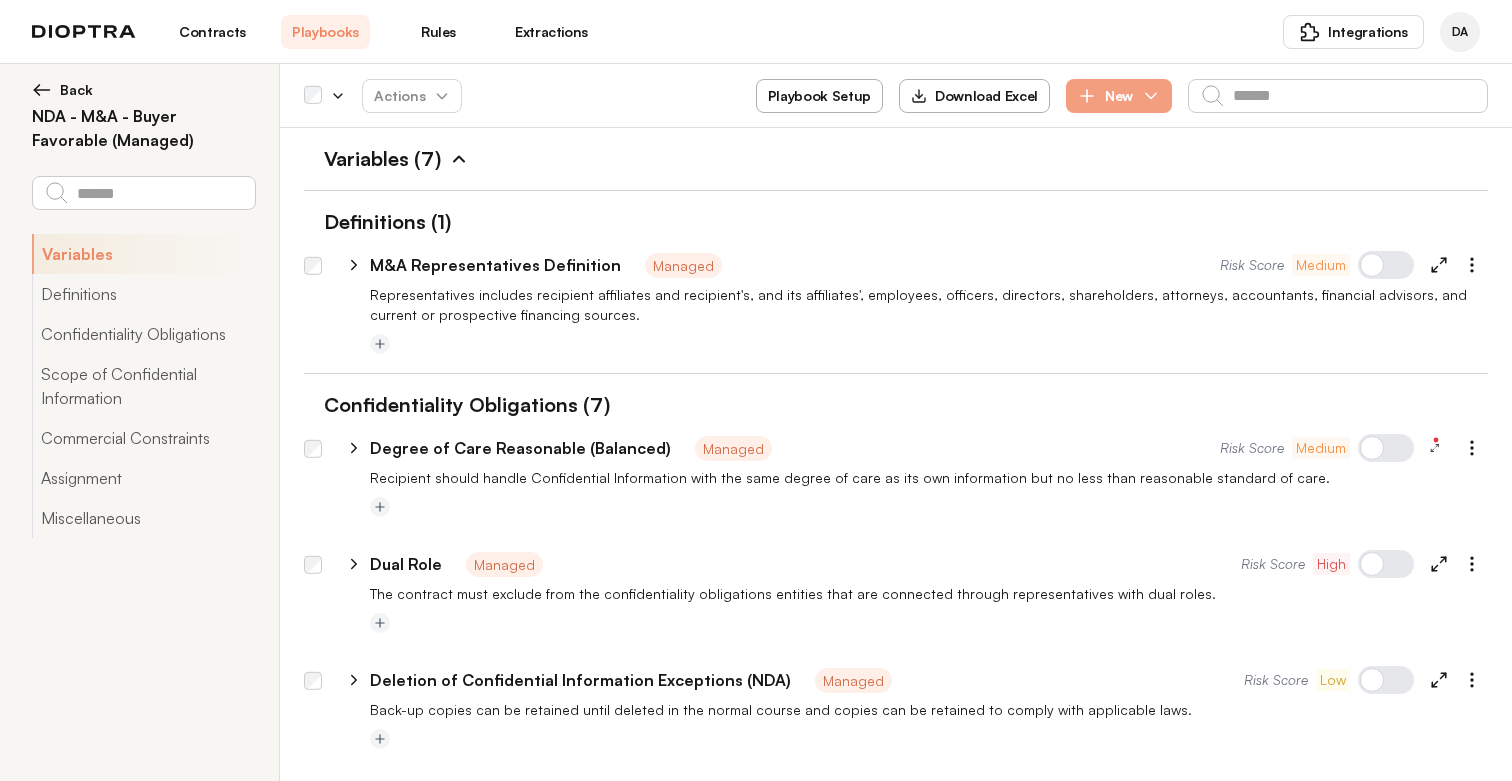 click 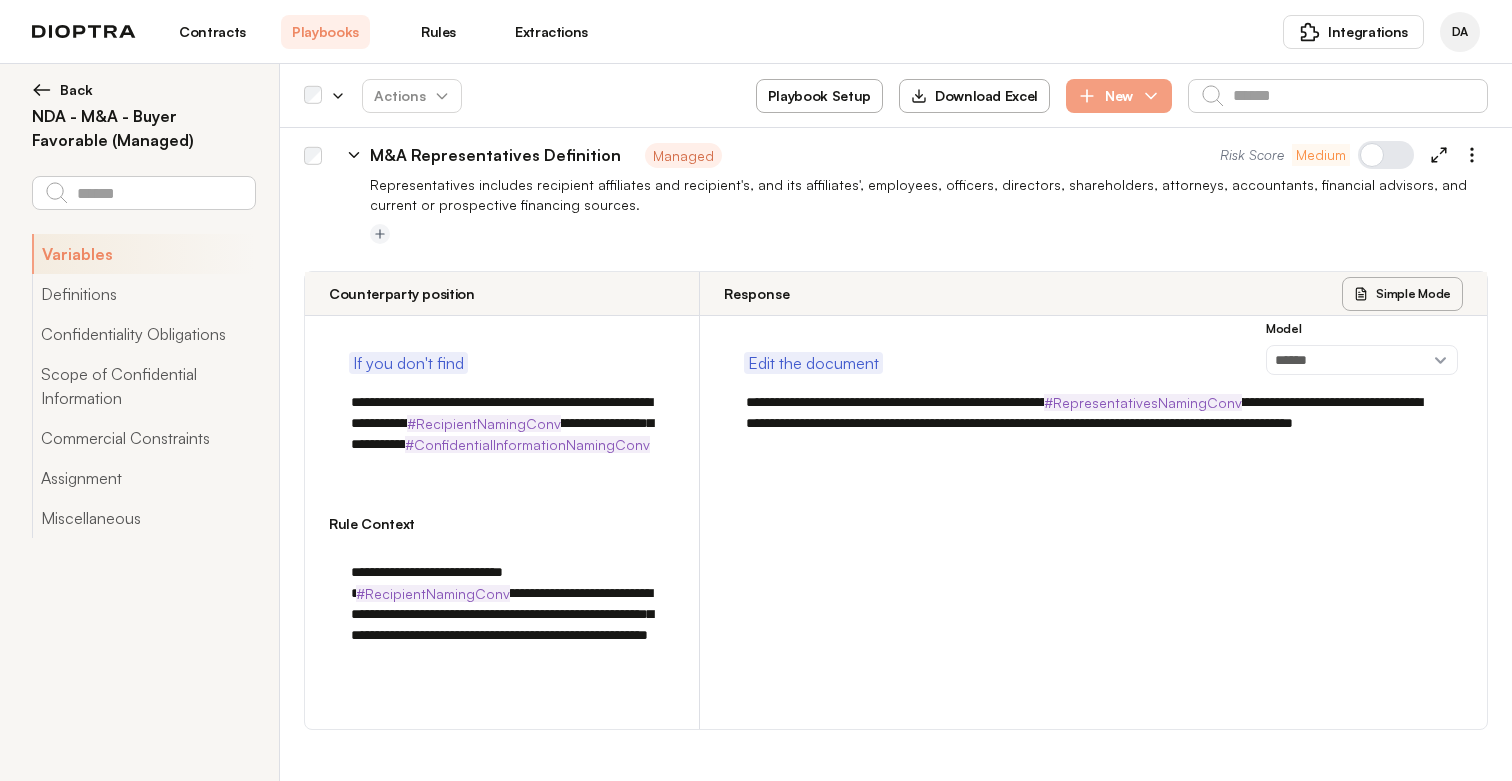 scroll, scrollTop: 122, scrollLeft: 0, axis: vertical 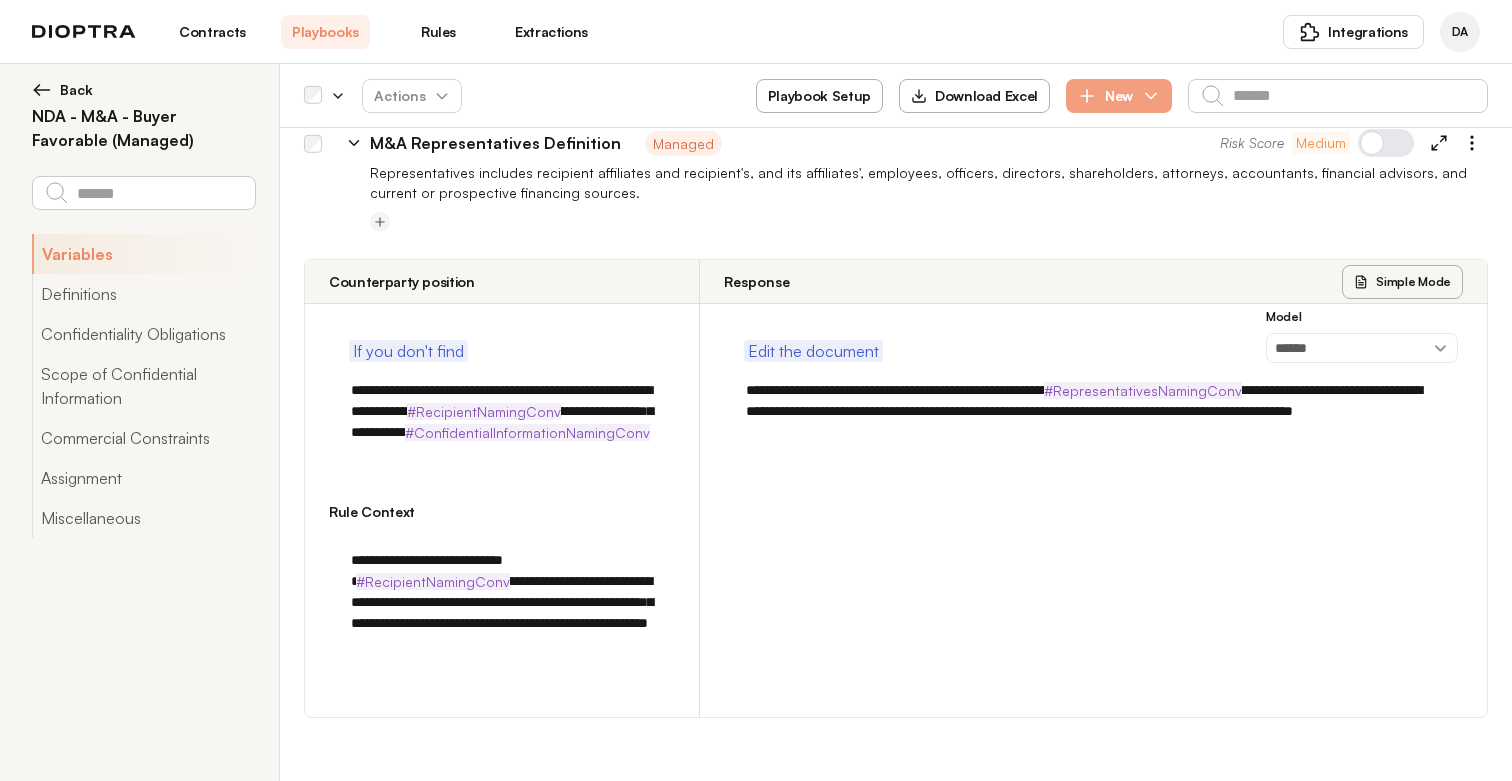 click on "**********" at bounding box center (502, 407) 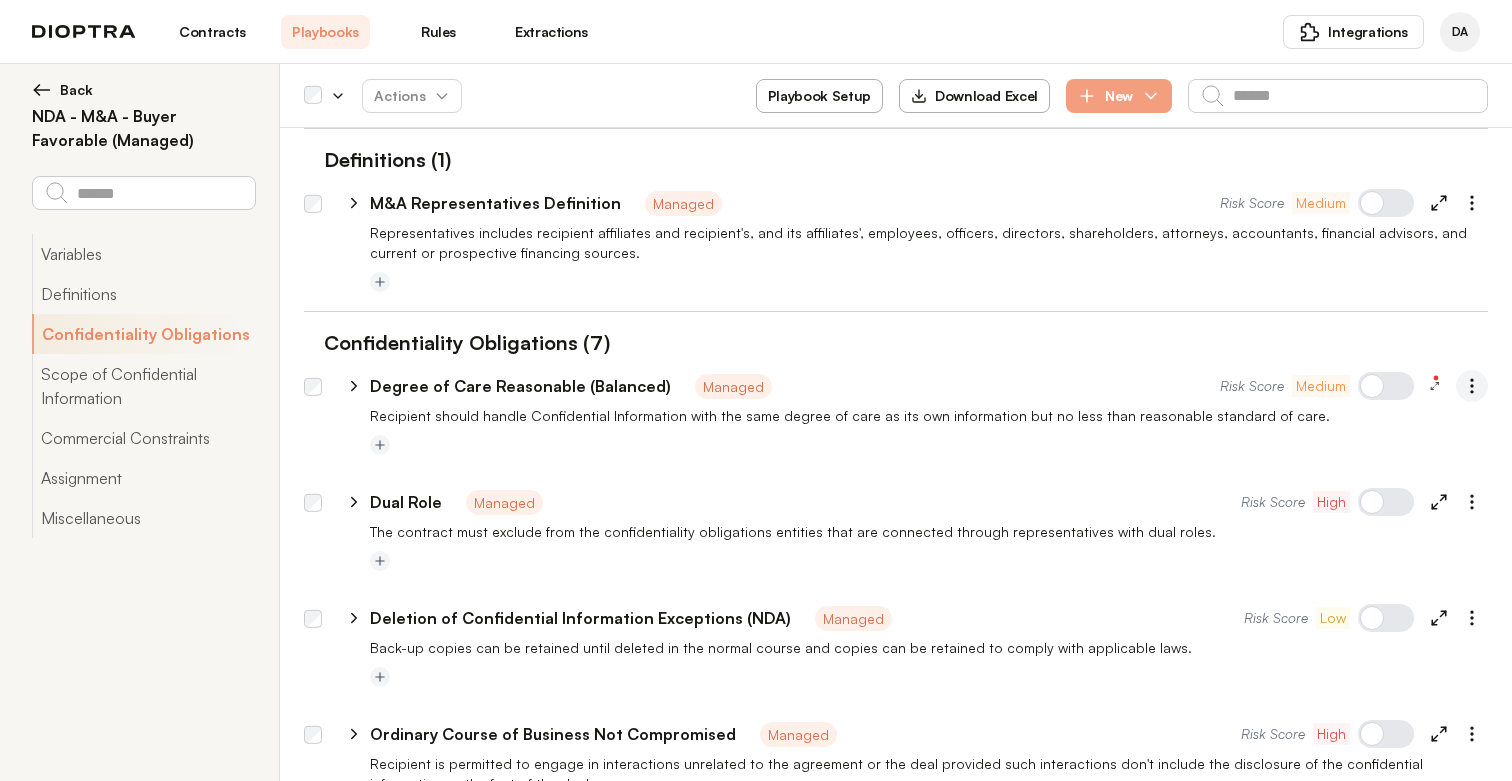 scroll, scrollTop: 60, scrollLeft: 0, axis: vertical 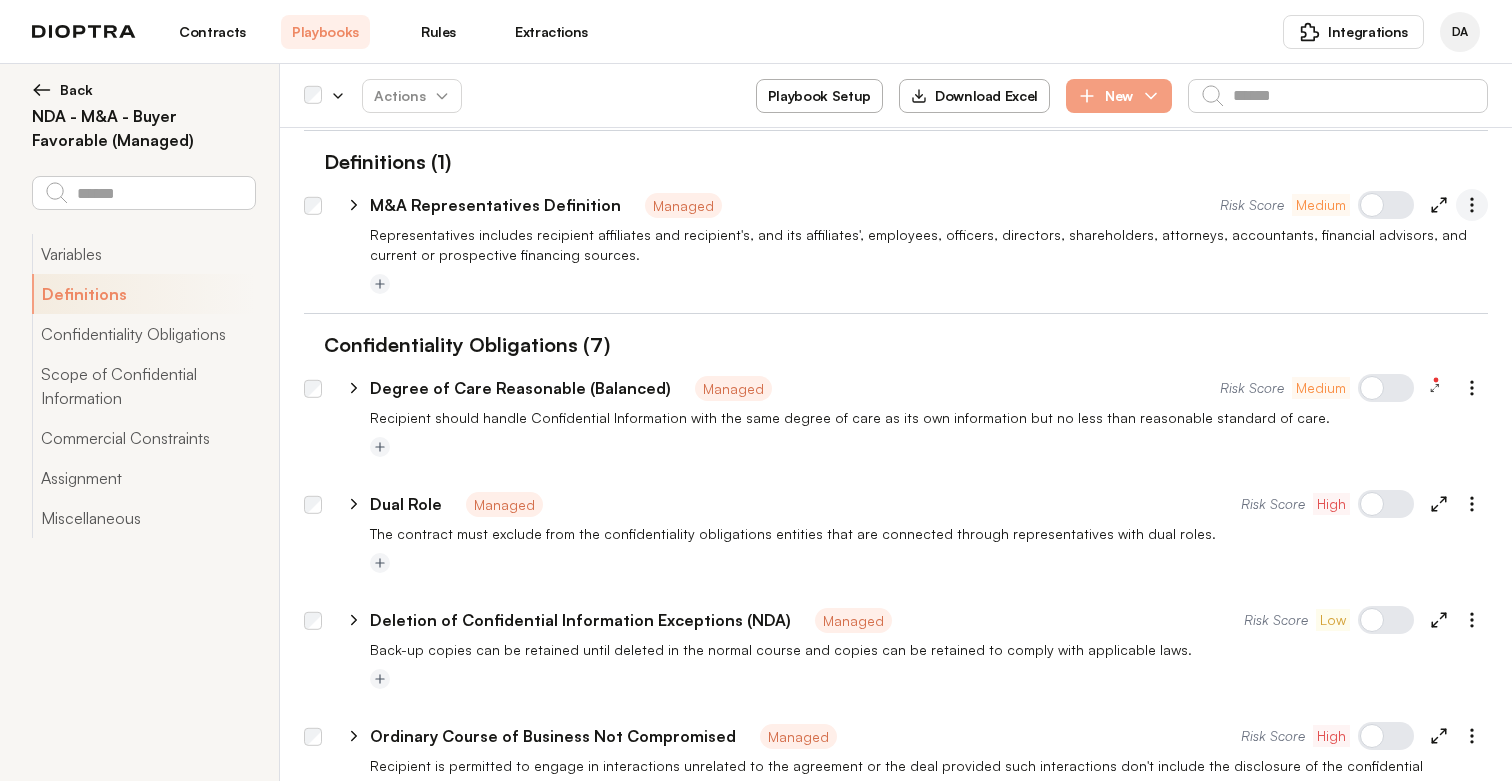 click 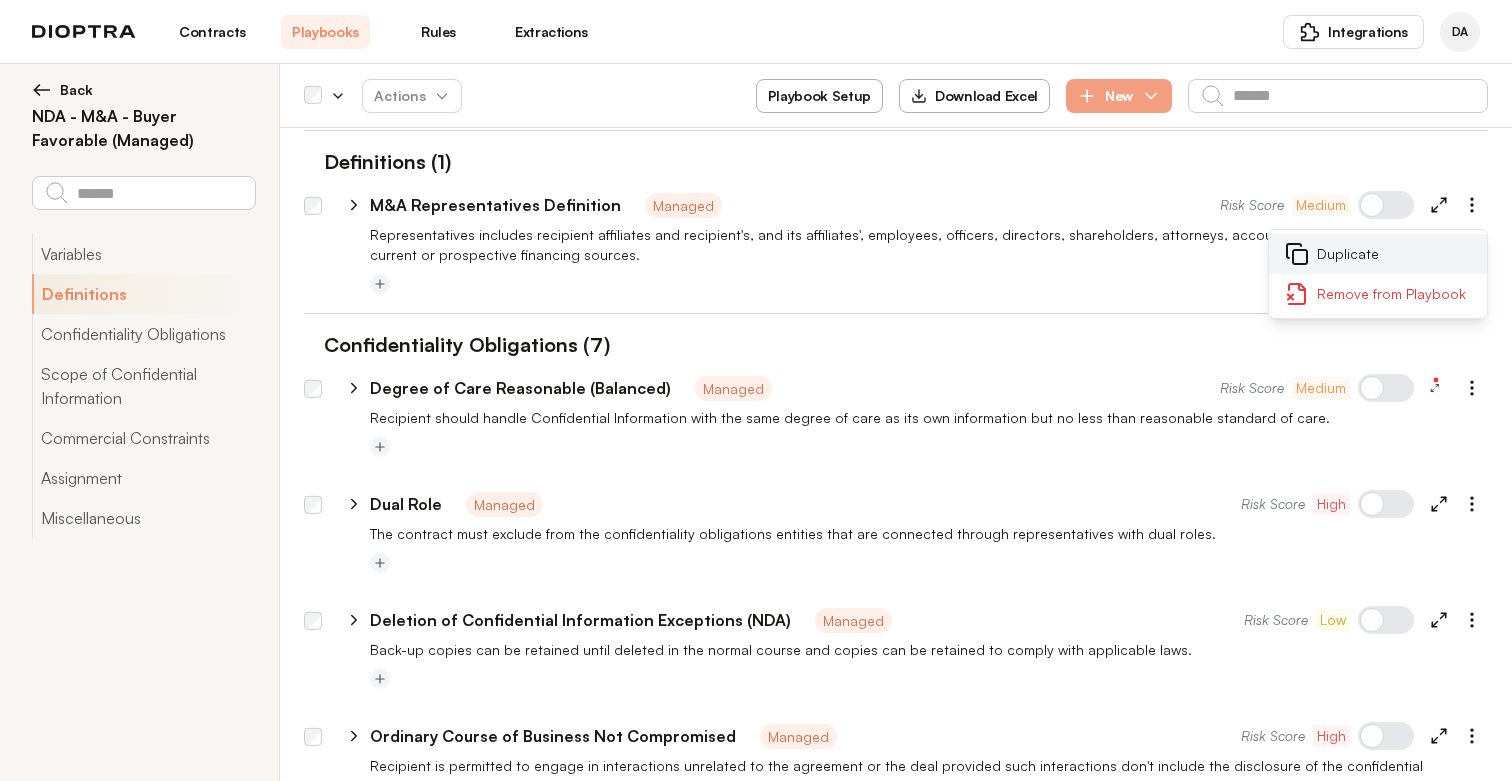 click on "Duplicate" at bounding box center [1378, 254] 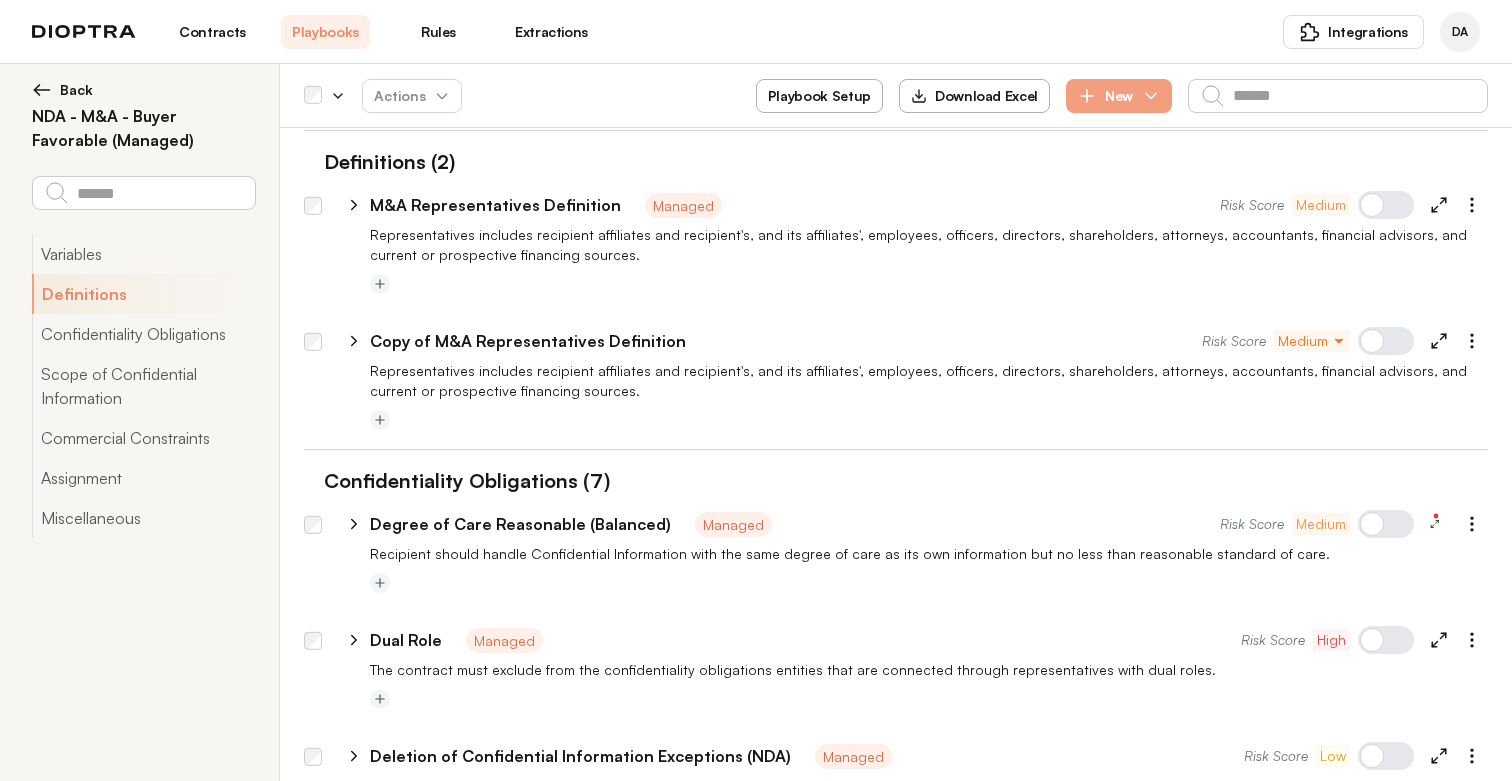 click at bounding box center (1386, 205) 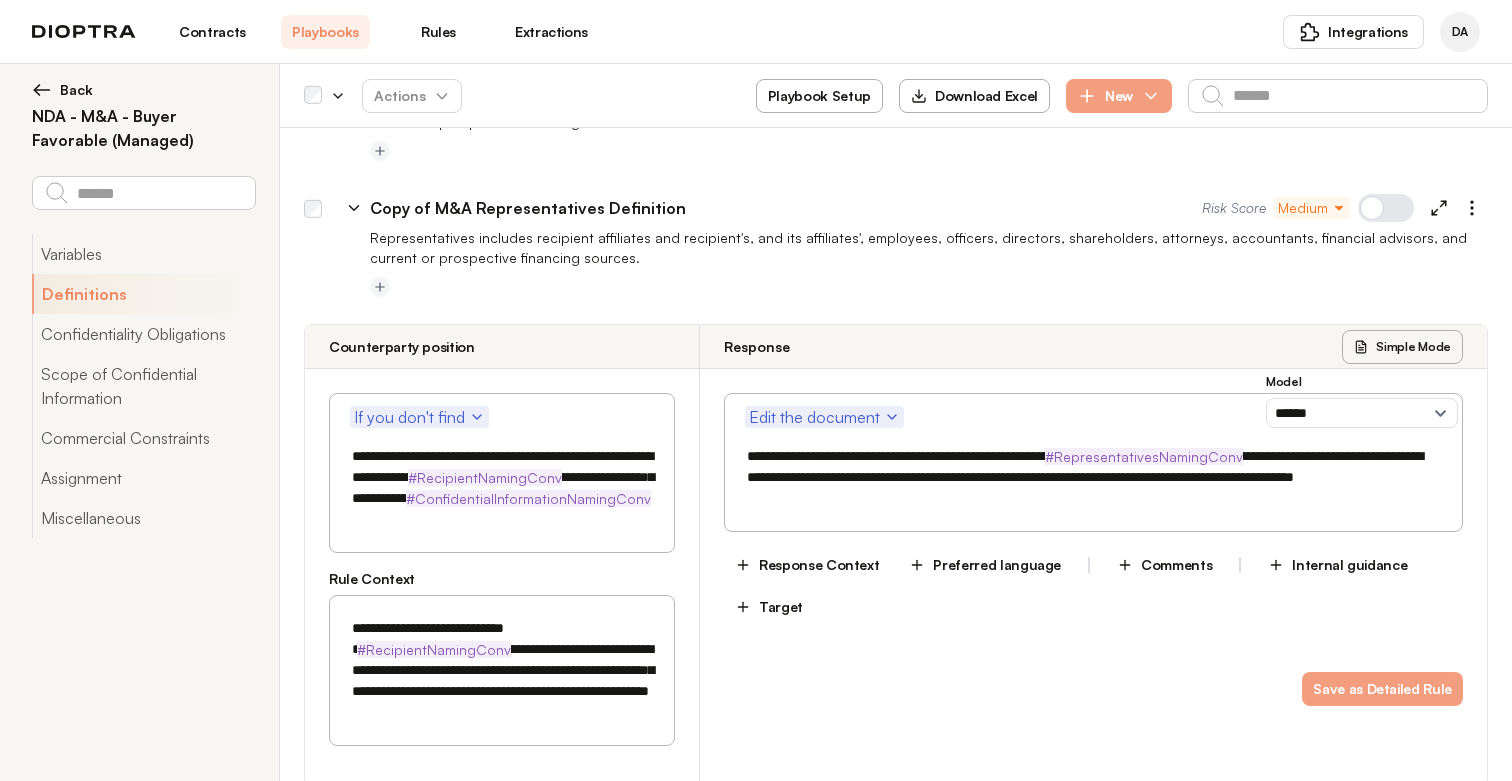 scroll, scrollTop: 200, scrollLeft: 0, axis: vertical 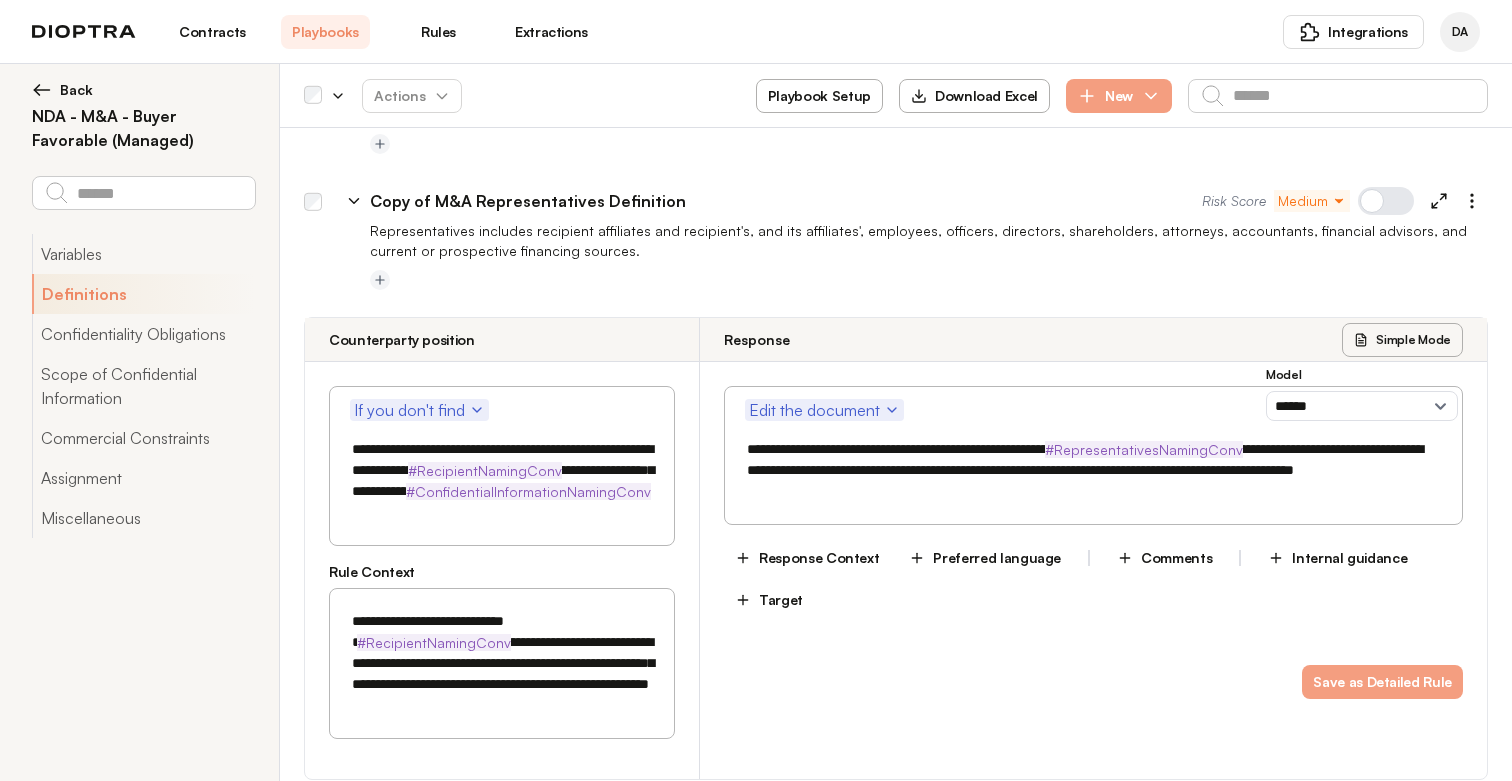 drag, startPoint x: 537, startPoint y: 641, endPoint x: 611, endPoint y: 725, distance: 111.94642 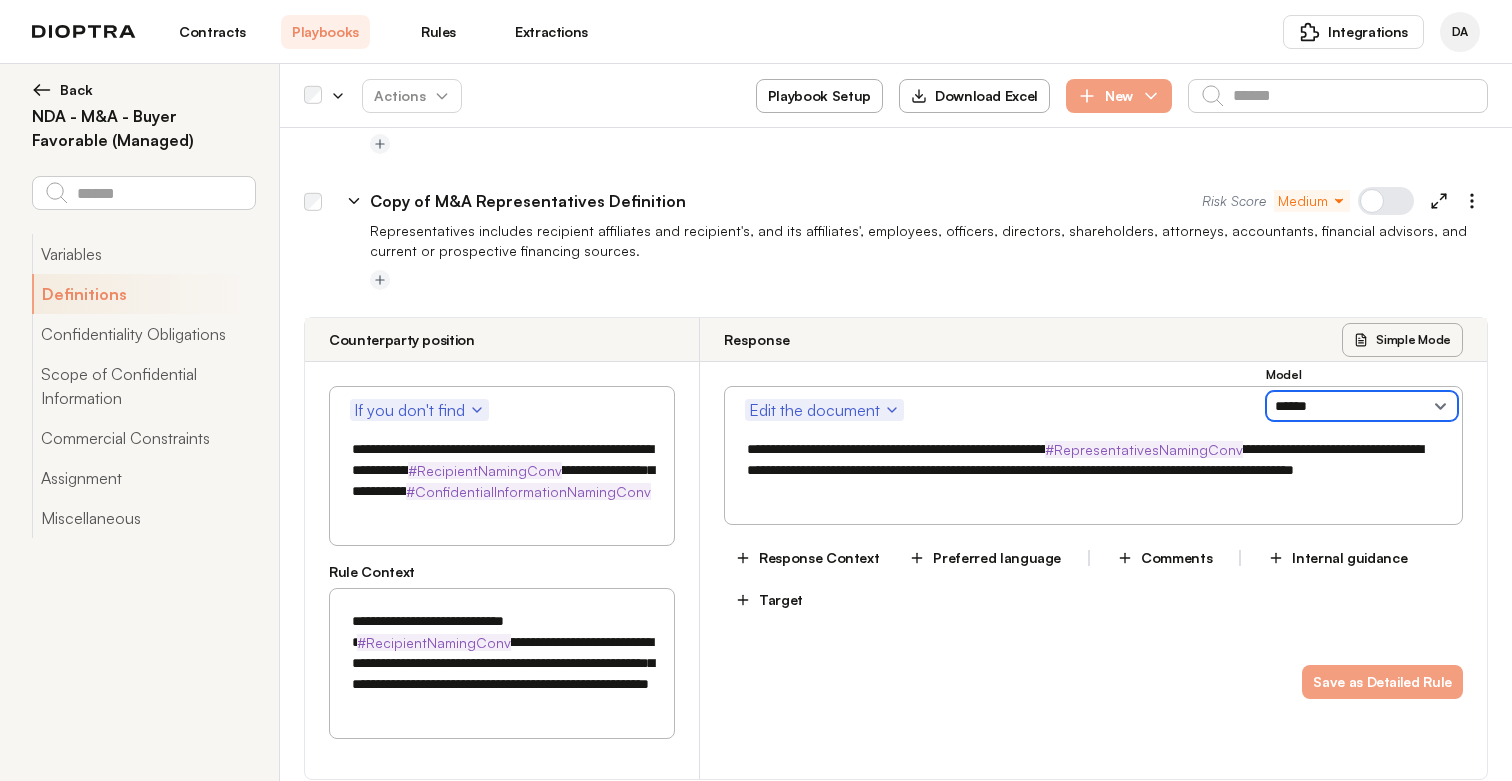 click on "**********" at bounding box center [1362, 406] 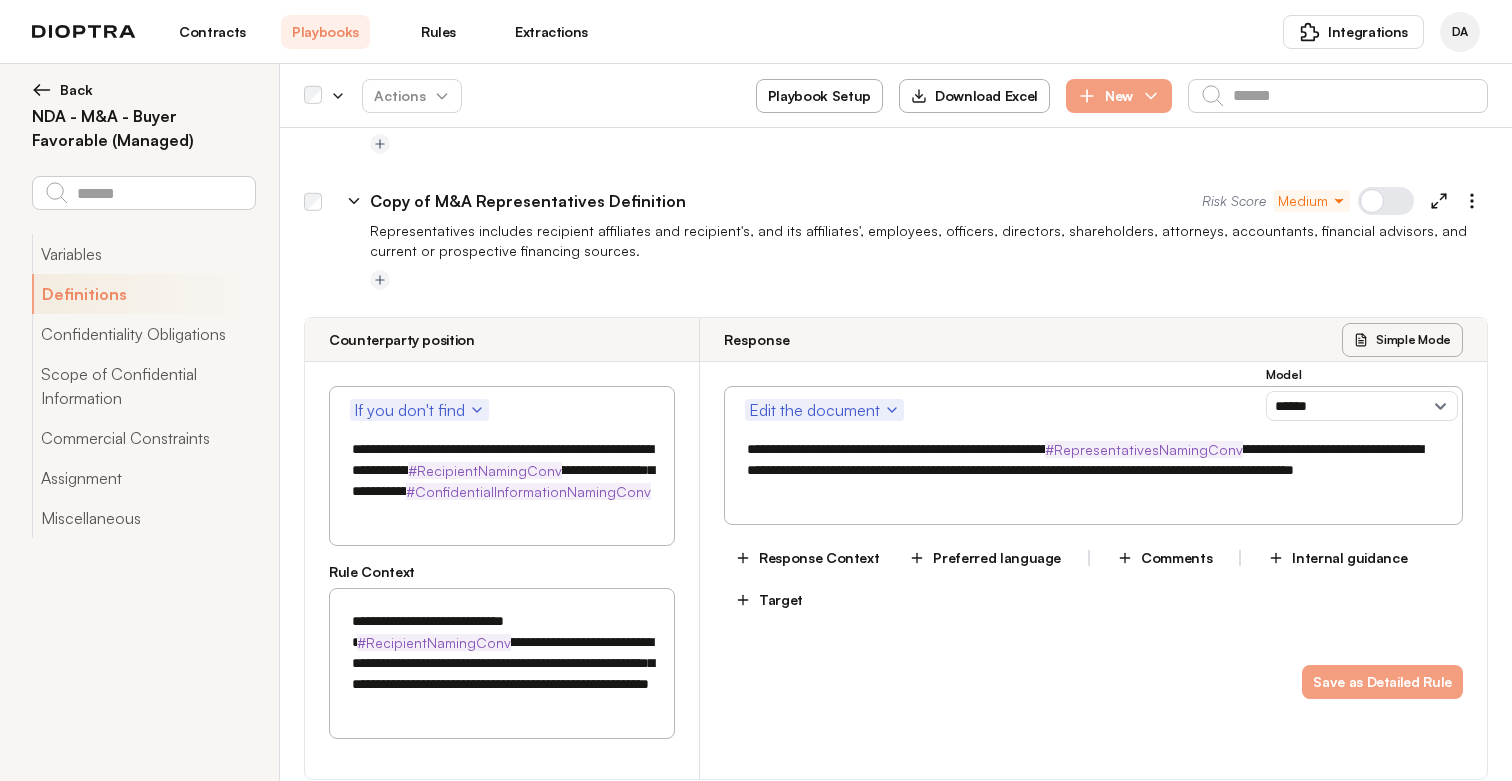 click on "Comments" at bounding box center (1164, 558) 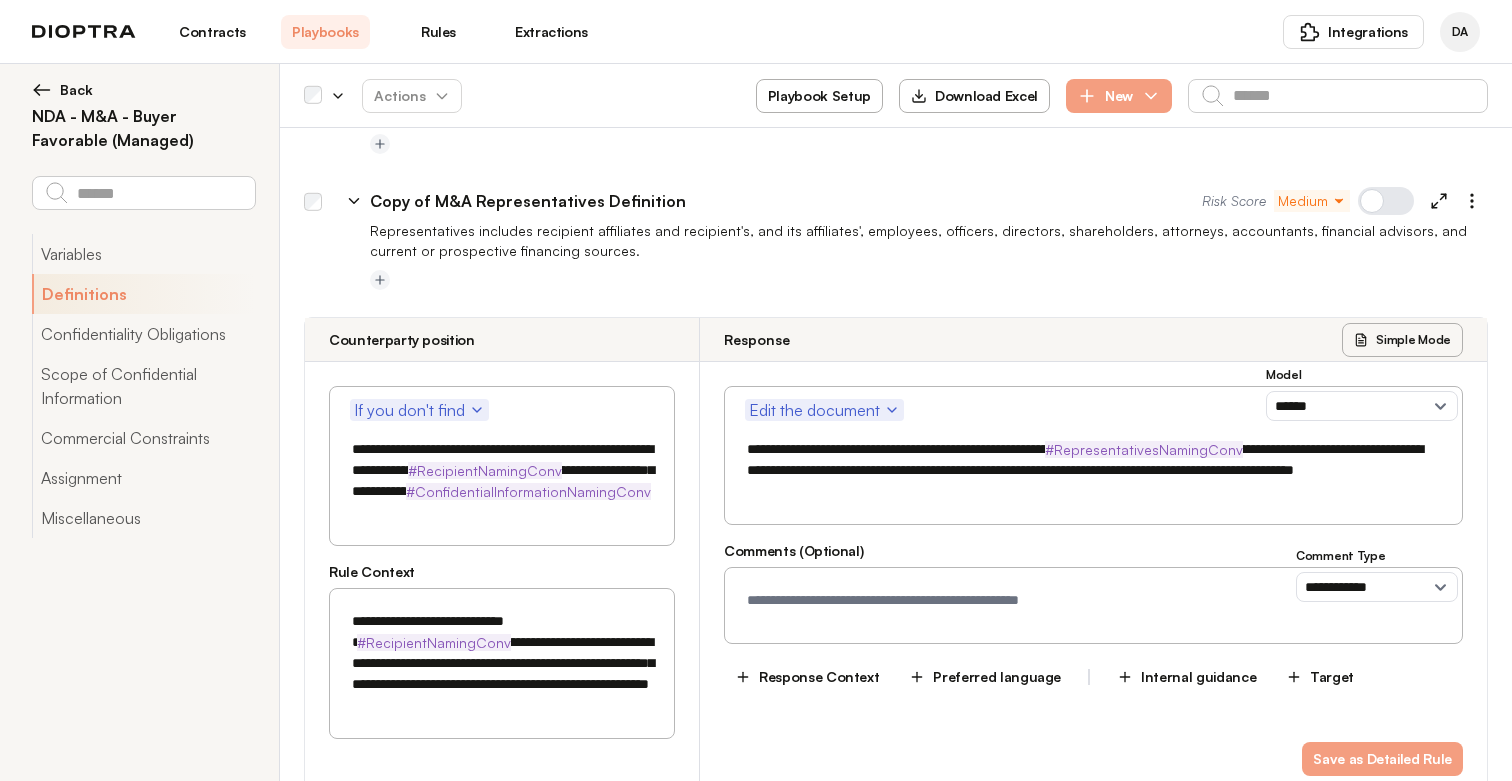 click at bounding box center (1093, 605) 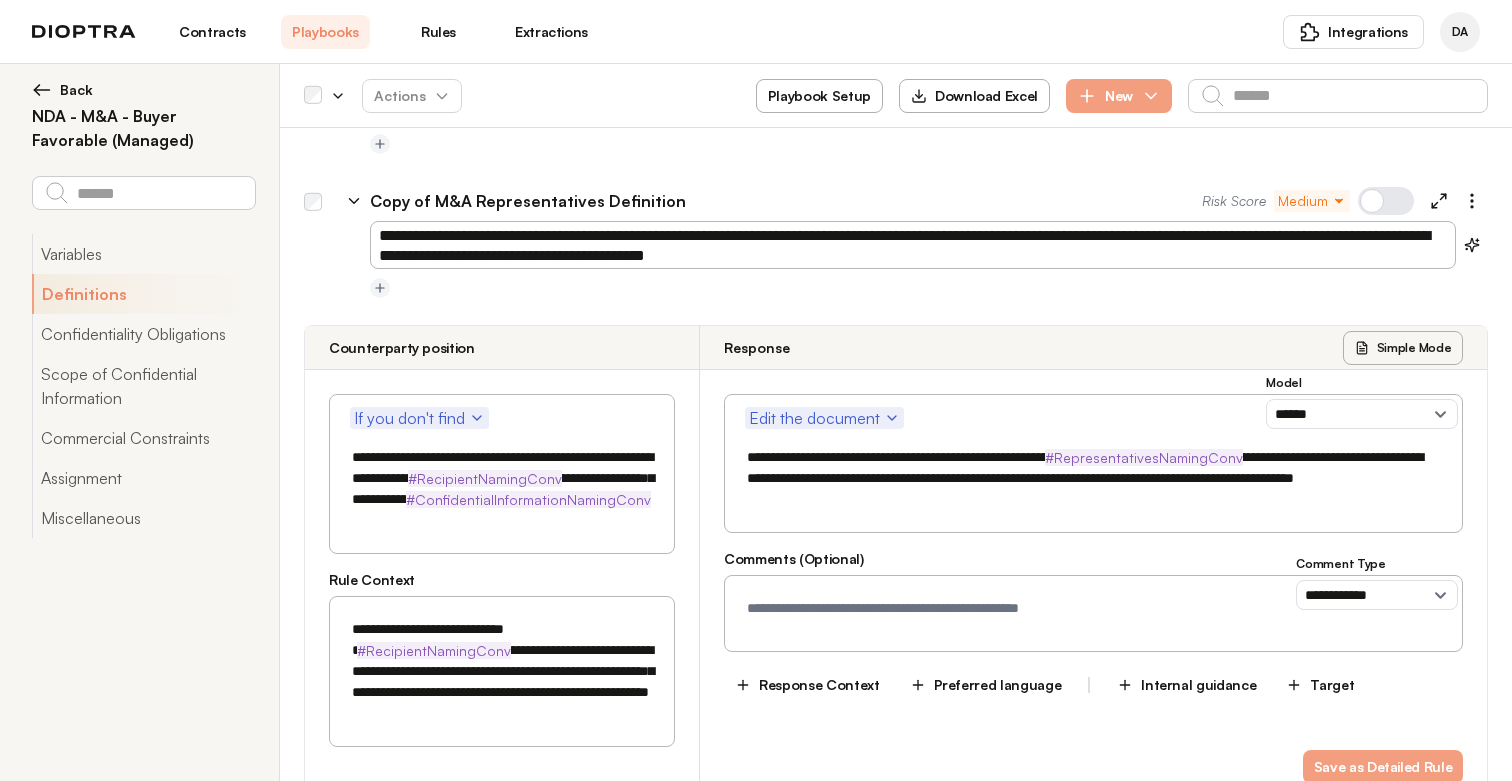 click on "**********" at bounding box center (896, 591) 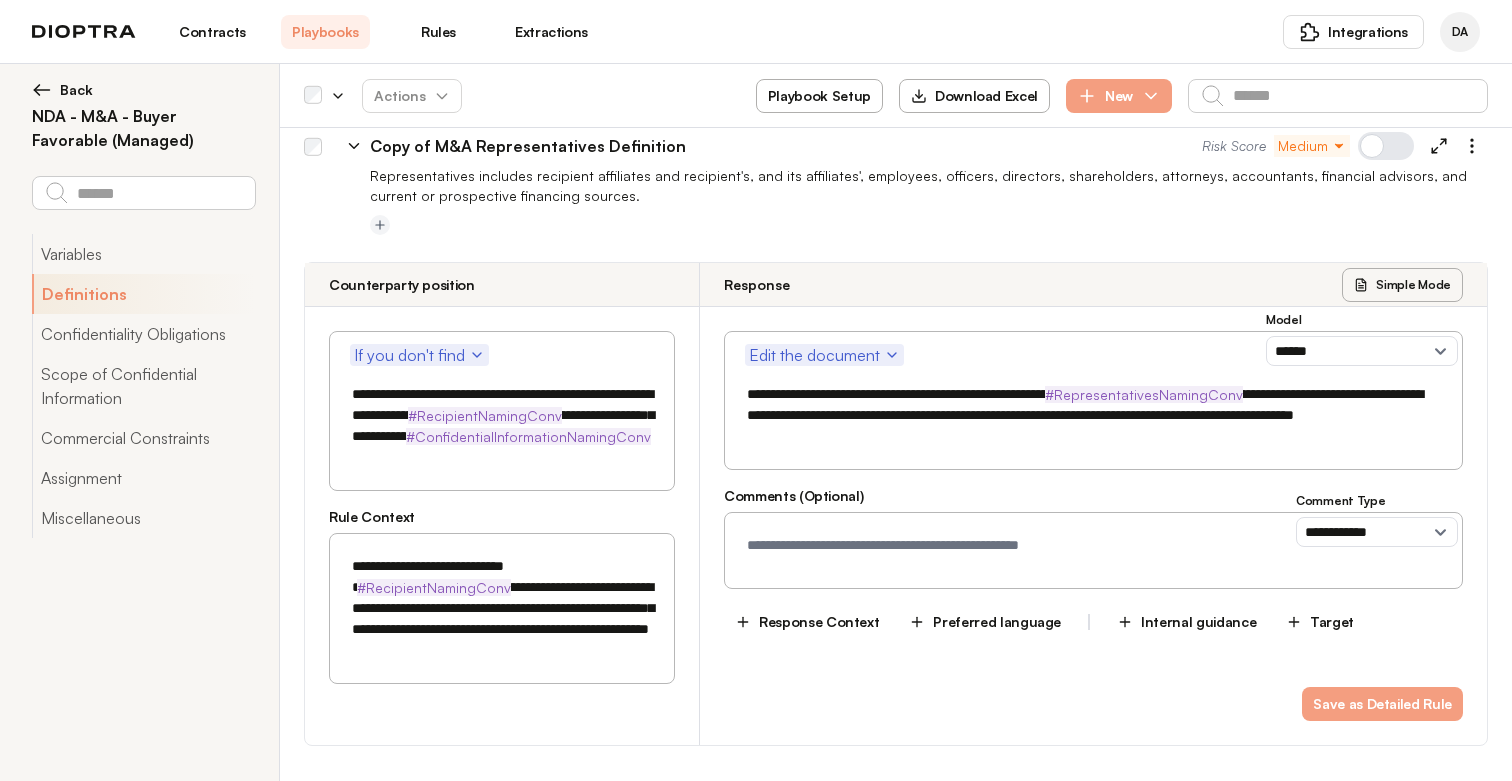 scroll, scrollTop: 307, scrollLeft: 0, axis: vertical 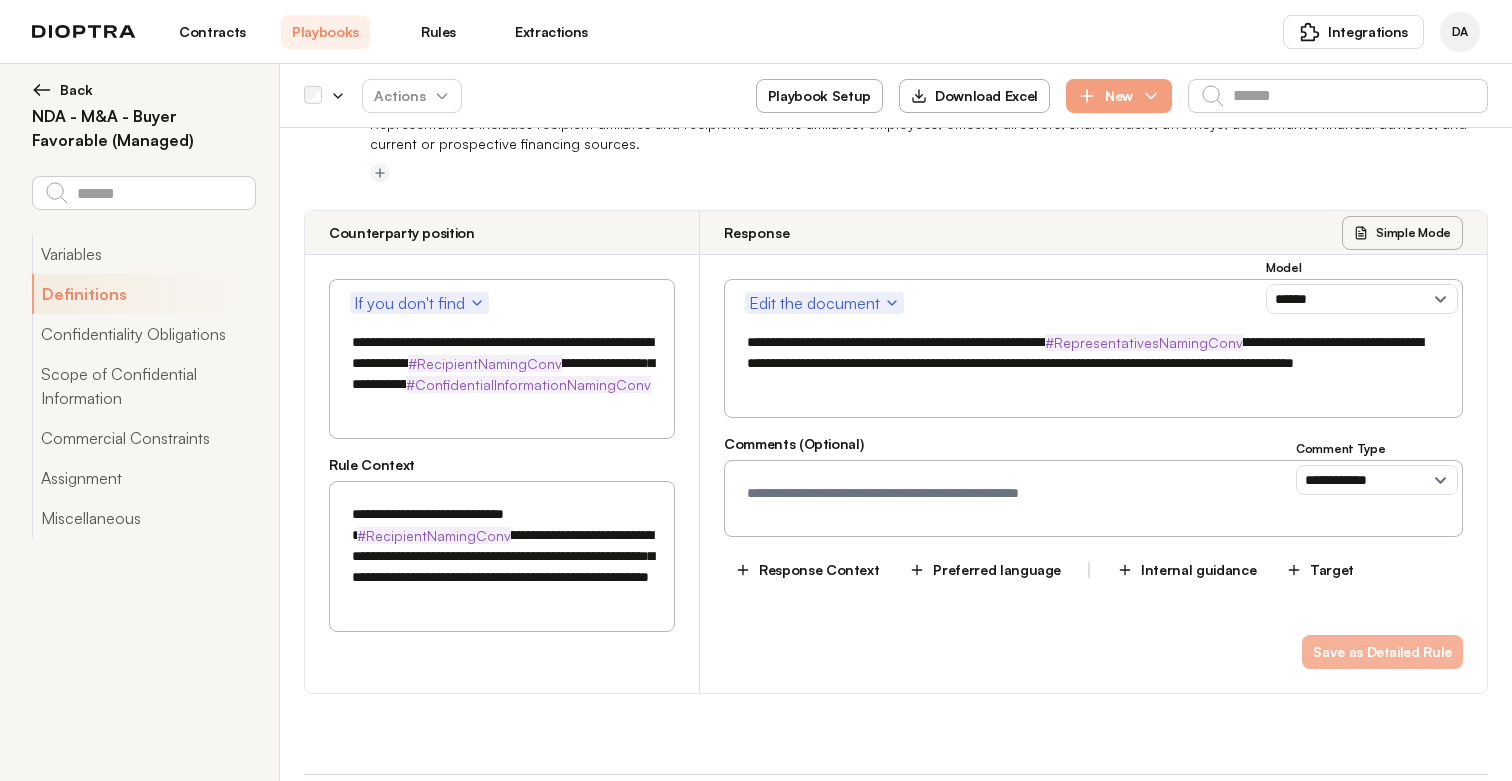 click on "Save as Detailed Rule" at bounding box center (1382, 652) 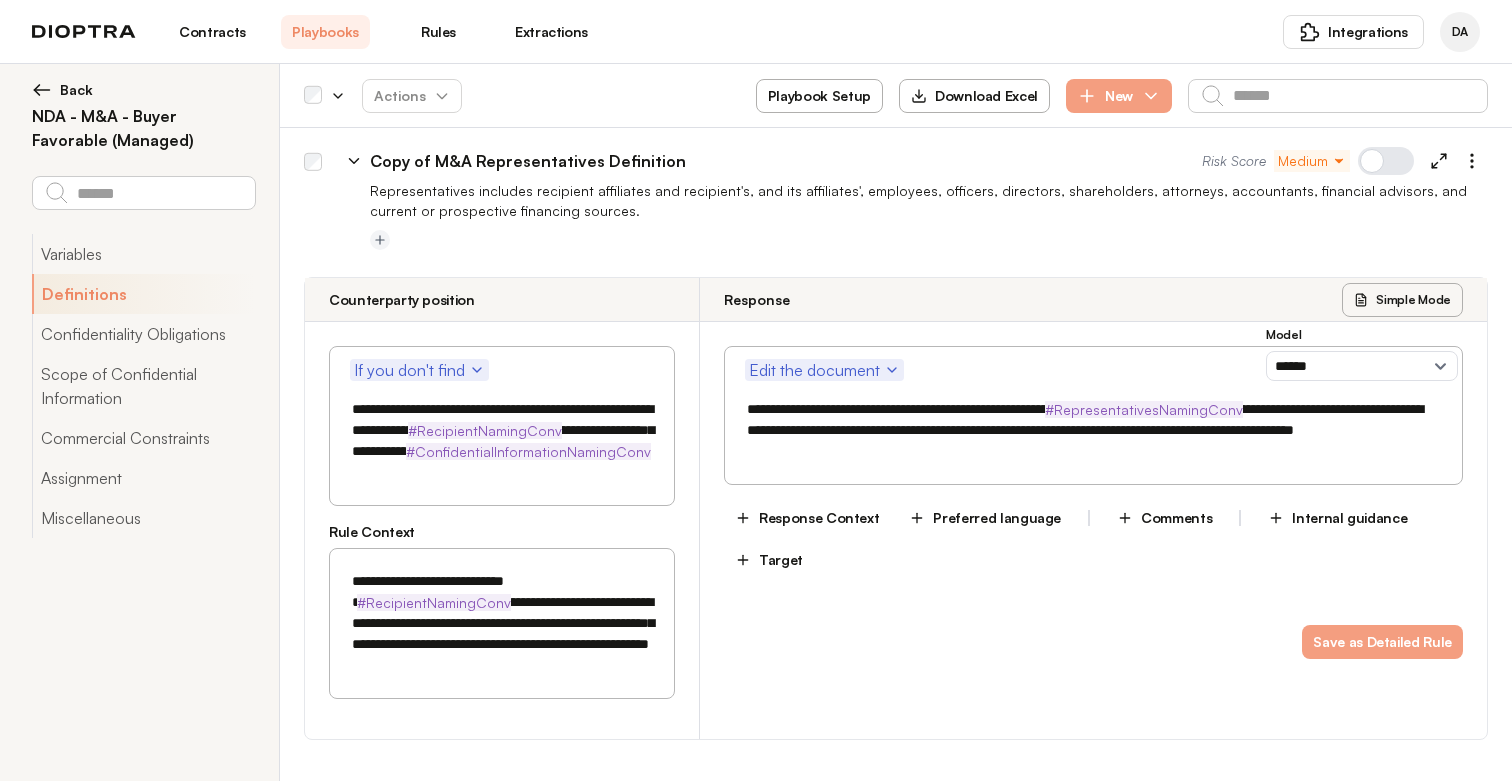 scroll, scrollTop: 239, scrollLeft: 0, axis: vertical 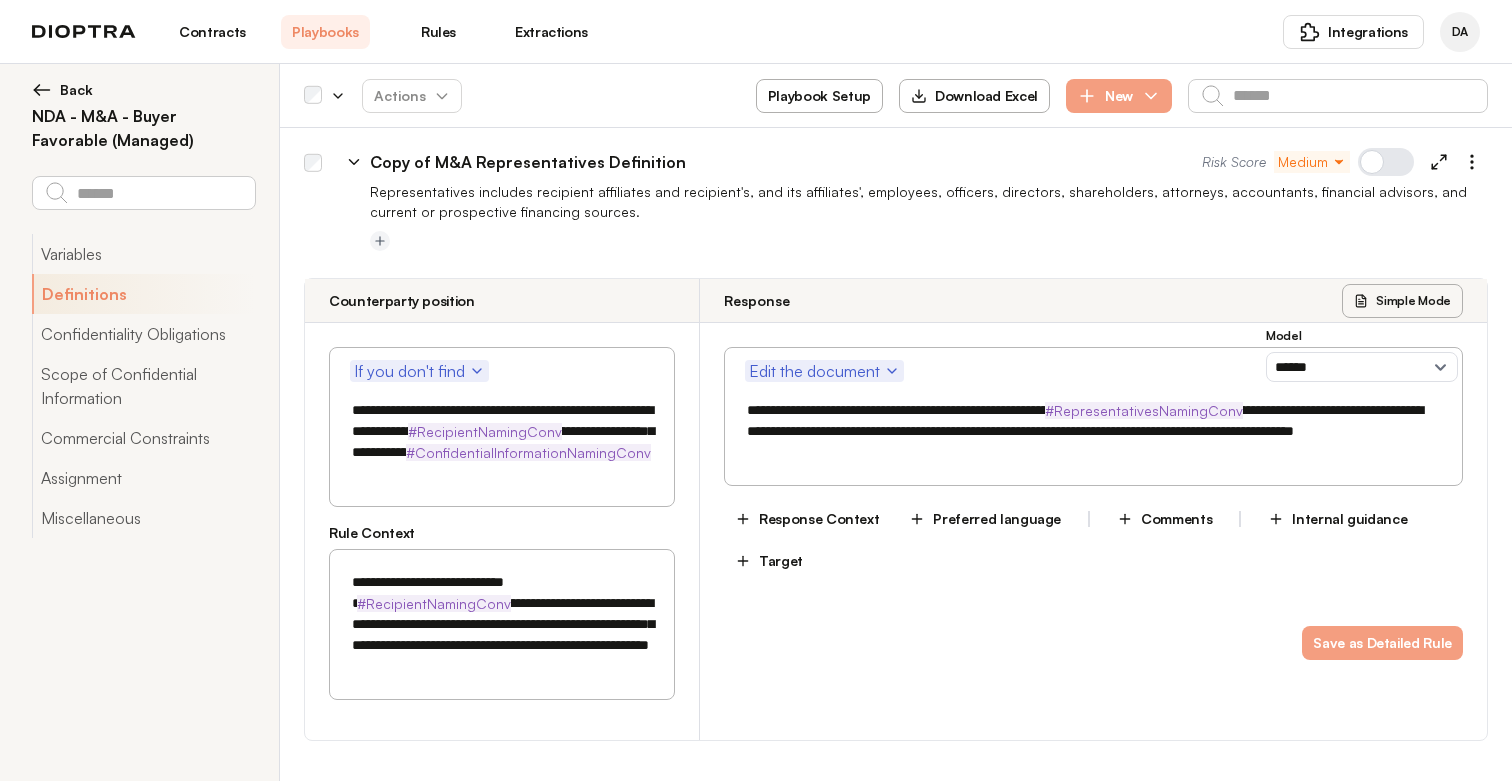 click 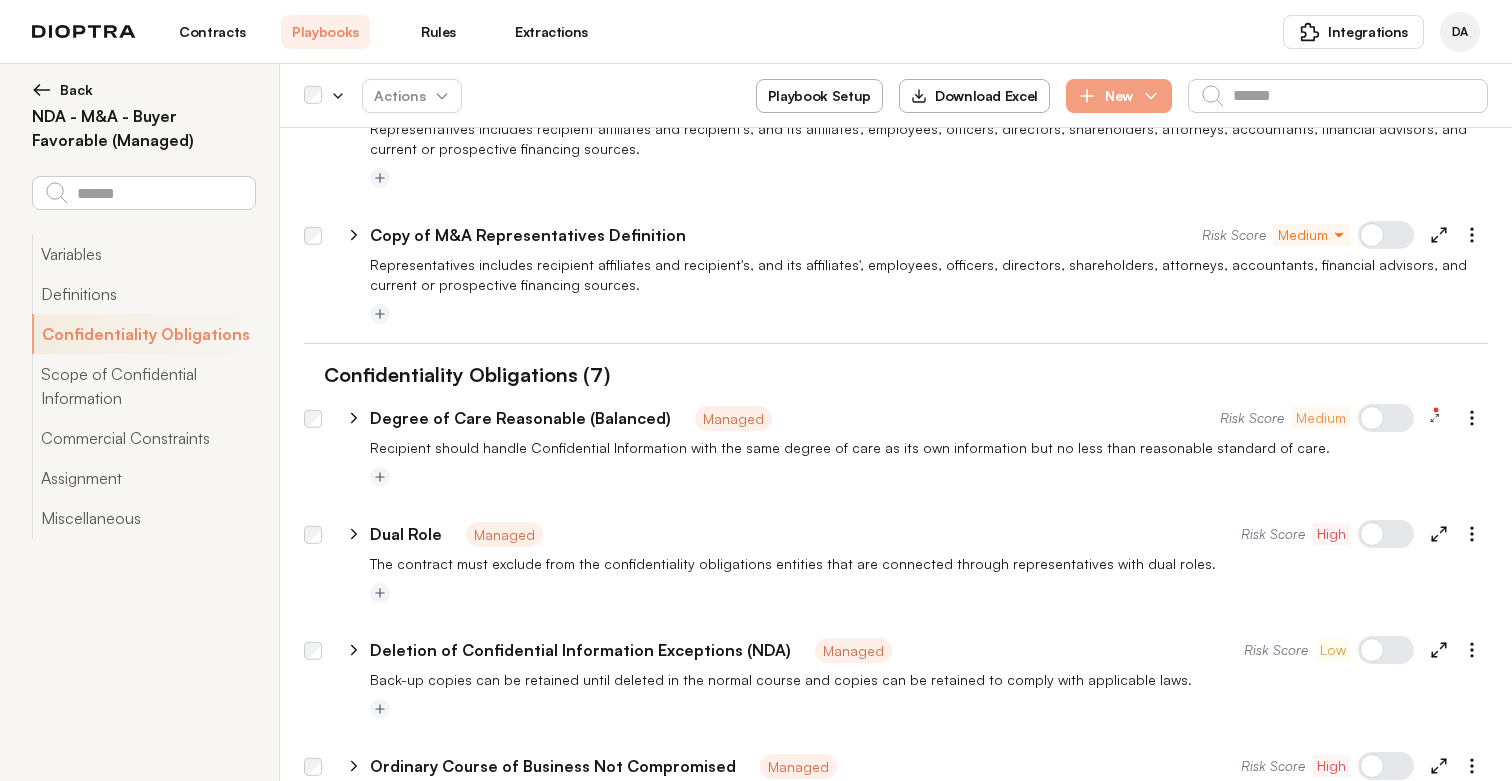 scroll, scrollTop: 157, scrollLeft: 0, axis: vertical 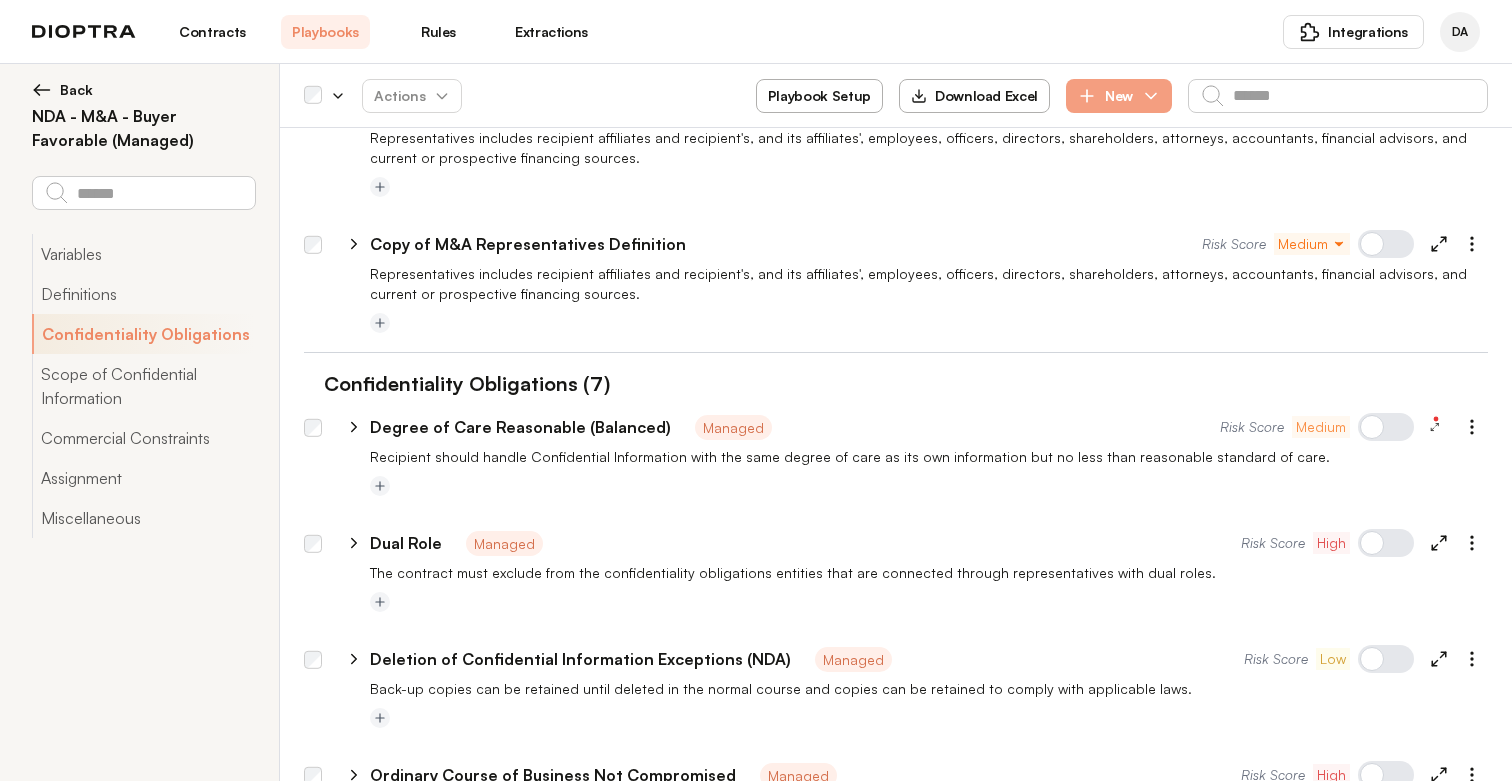 click on "Back" at bounding box center [76, 90] 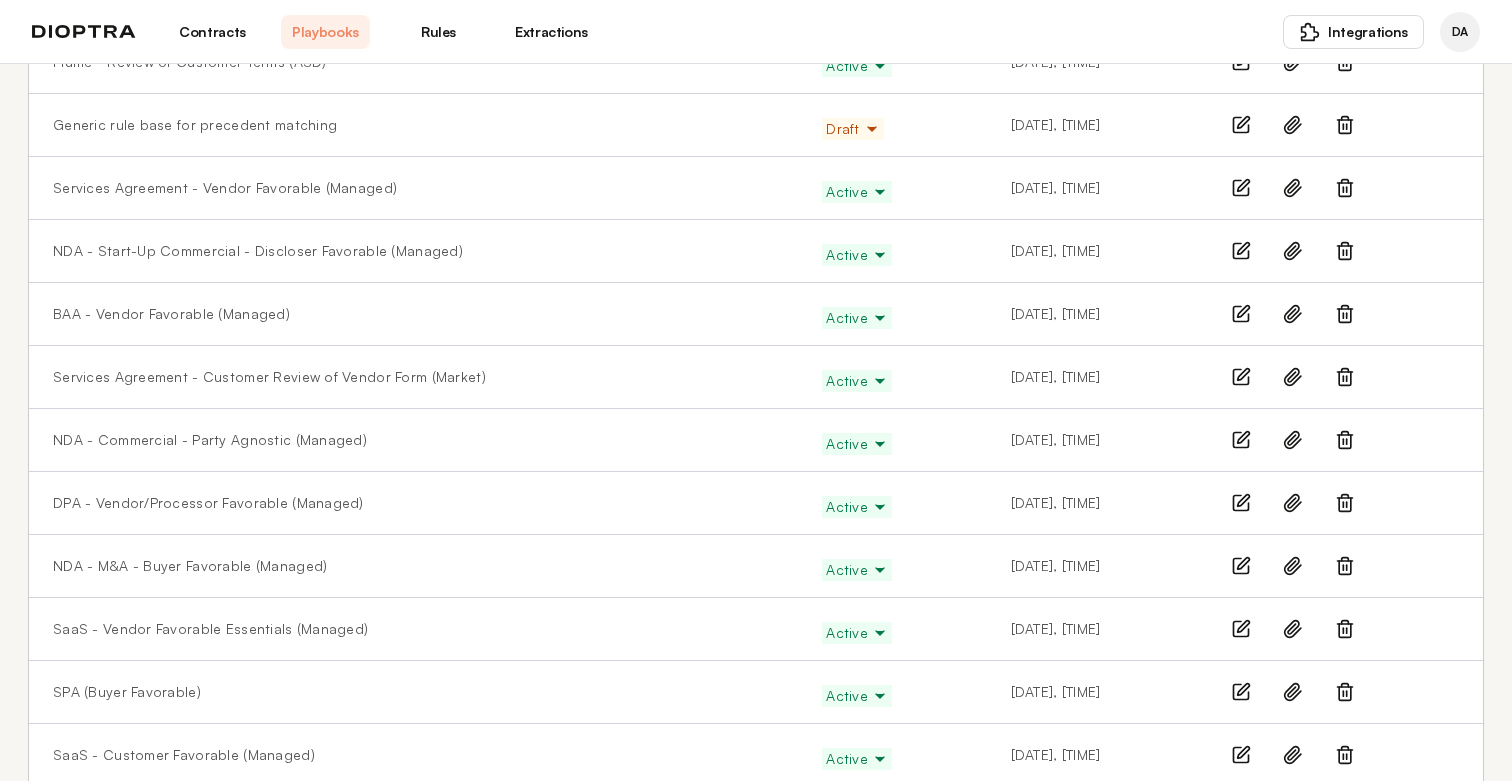 scroll, scrollTop: 425, scrollLeft: 0, axis: vertical 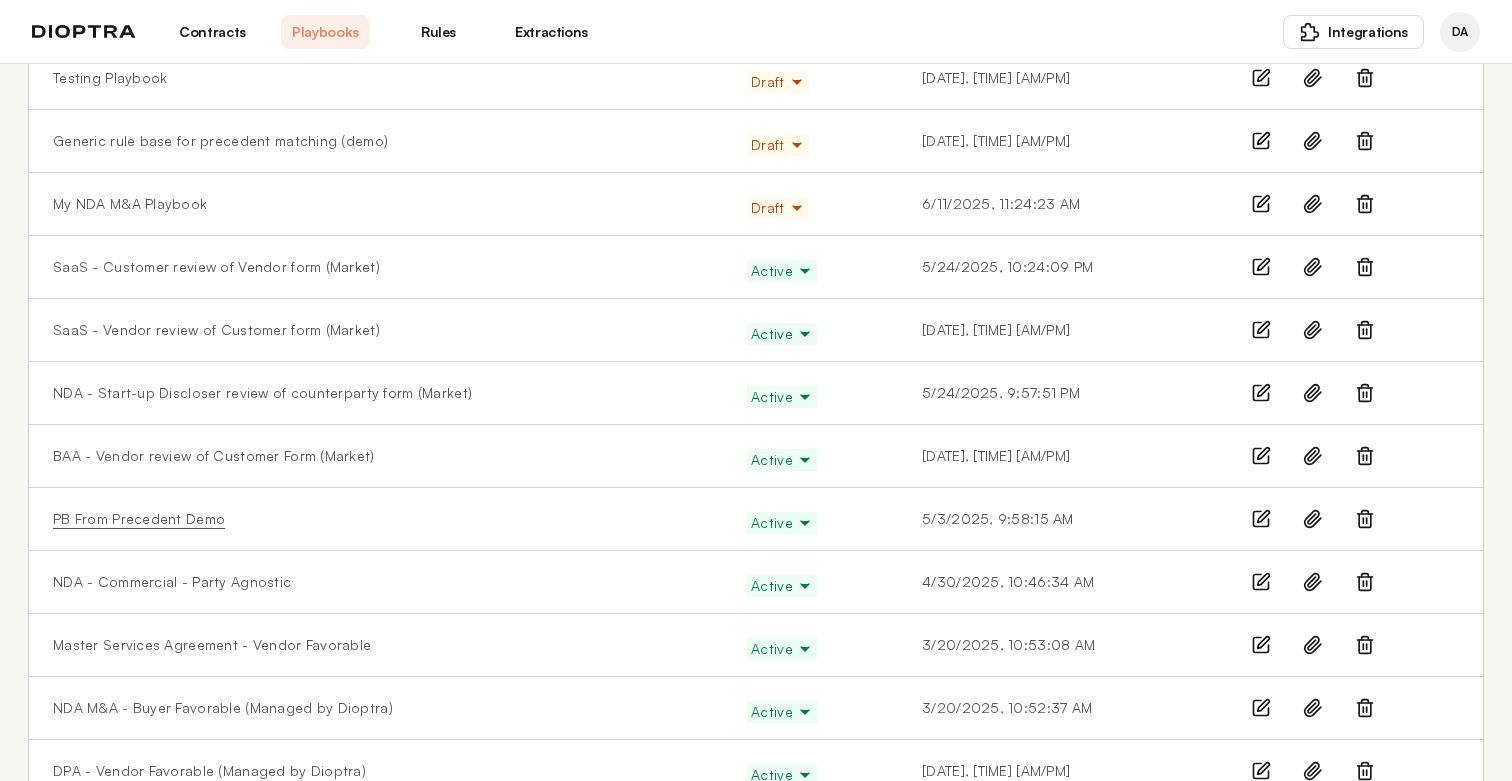 click on "PB From Precedent Demo" at bounding box center [139, 519] 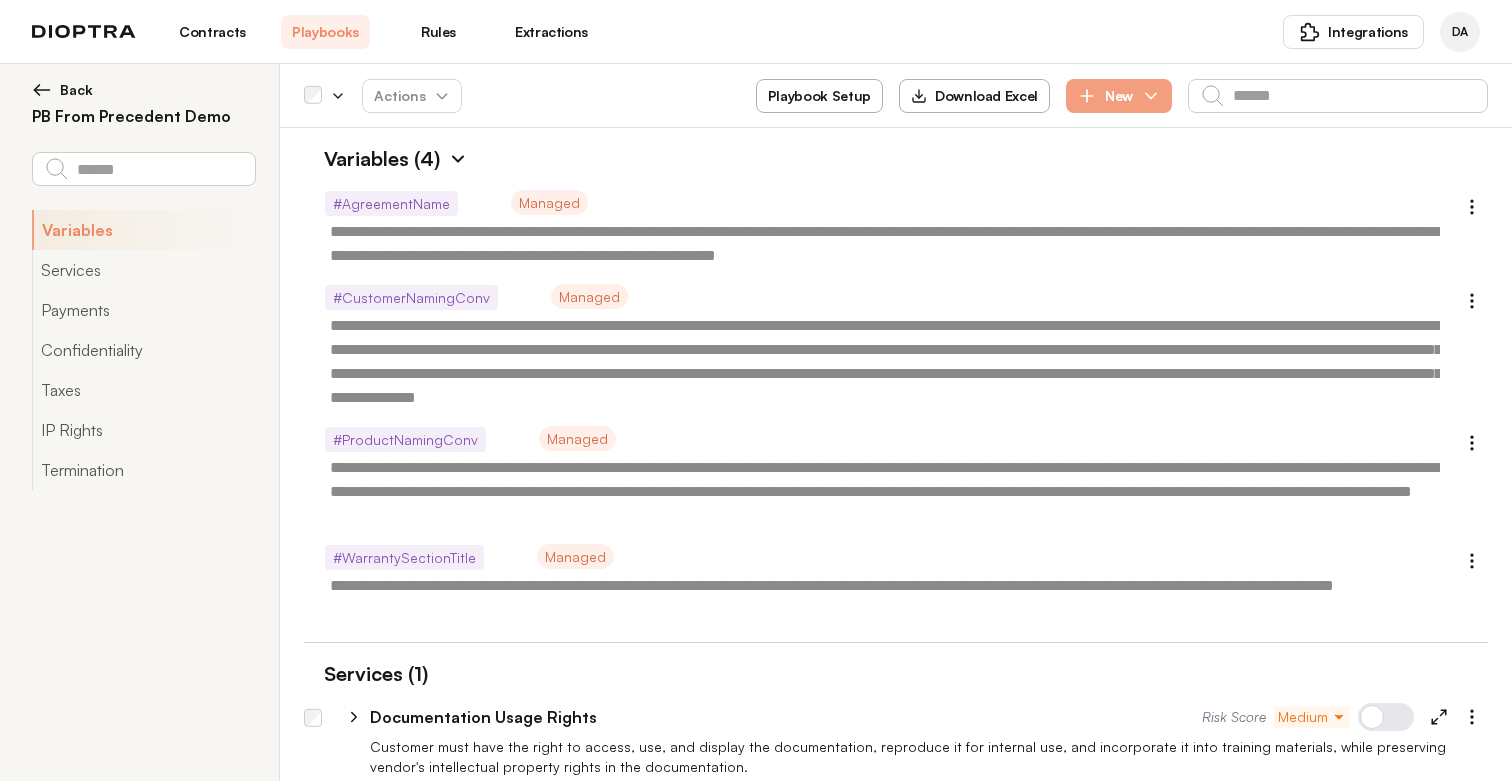 click on "Playbook Setup" at bounding box center [819, 96] 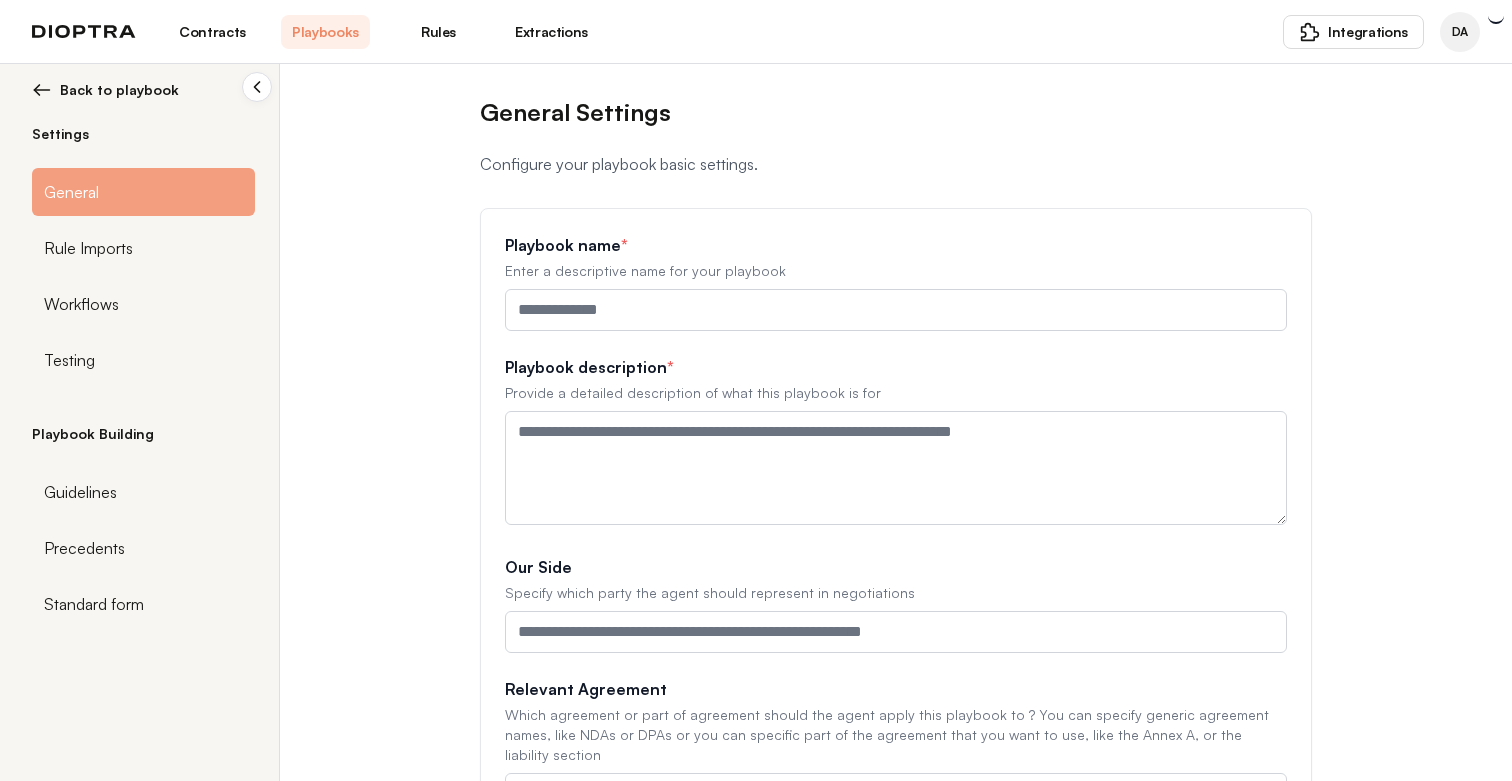 type on "**********" 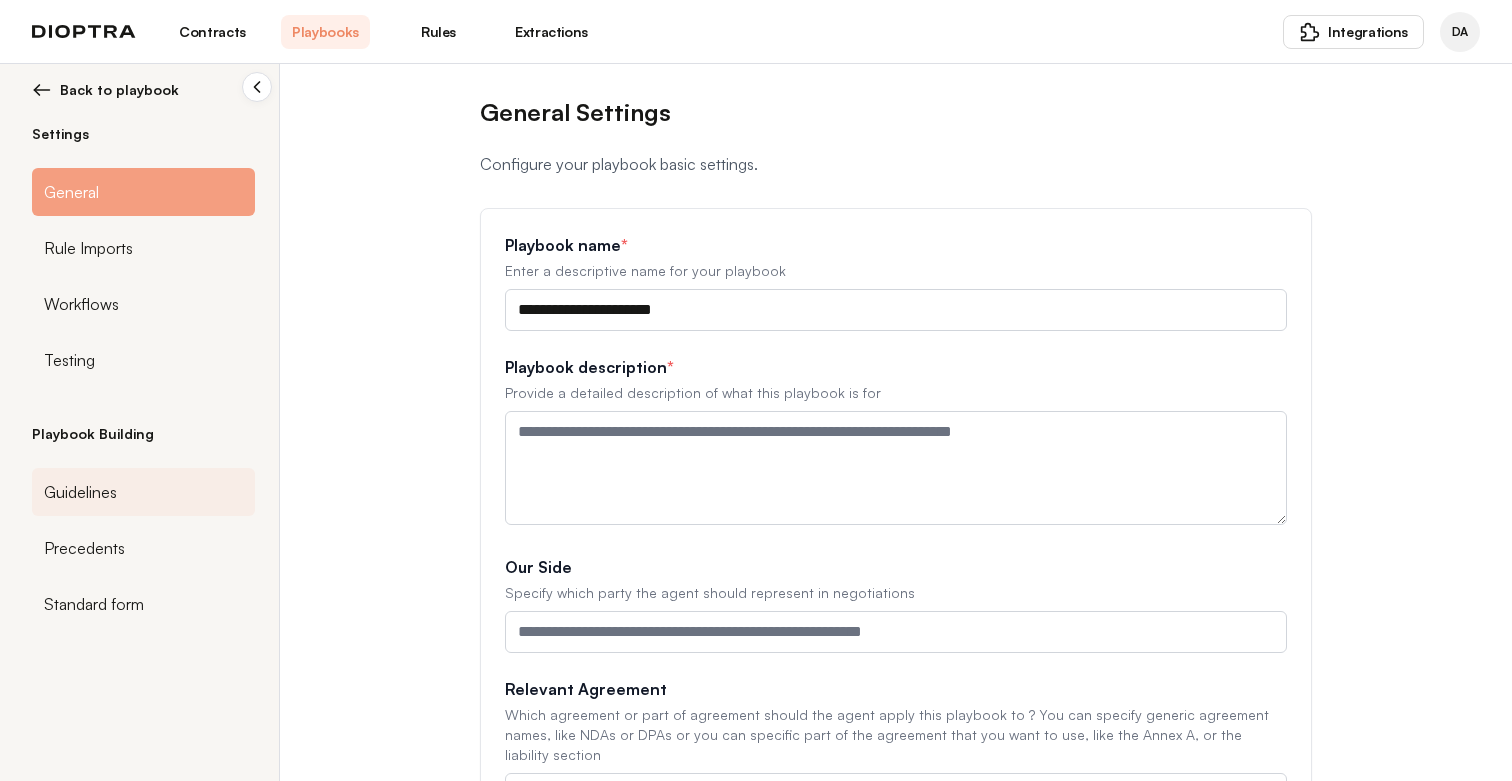 click on "Guidelines" at bounding box center (143, 492) 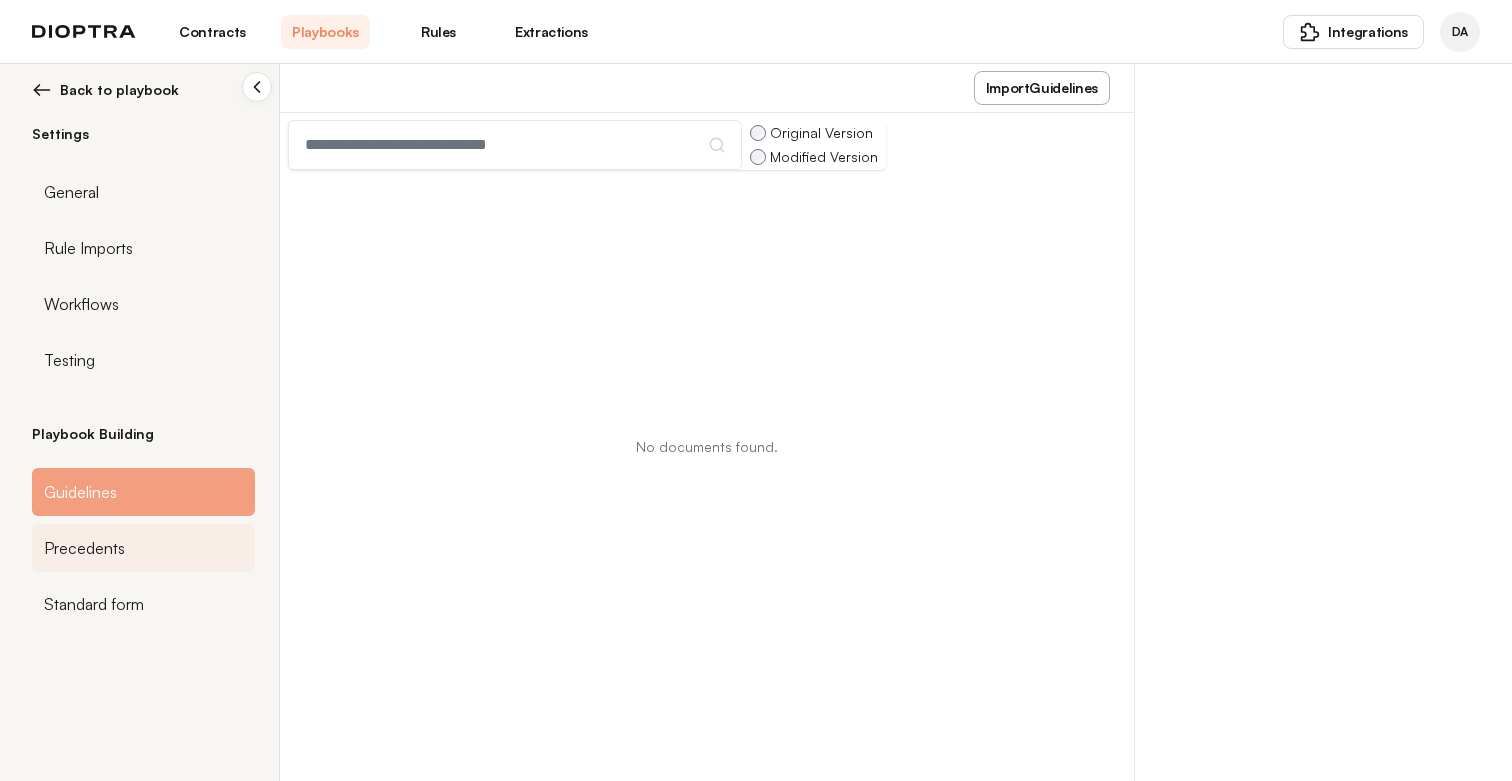 click on "Precedents" at bounding box center [84, 548] 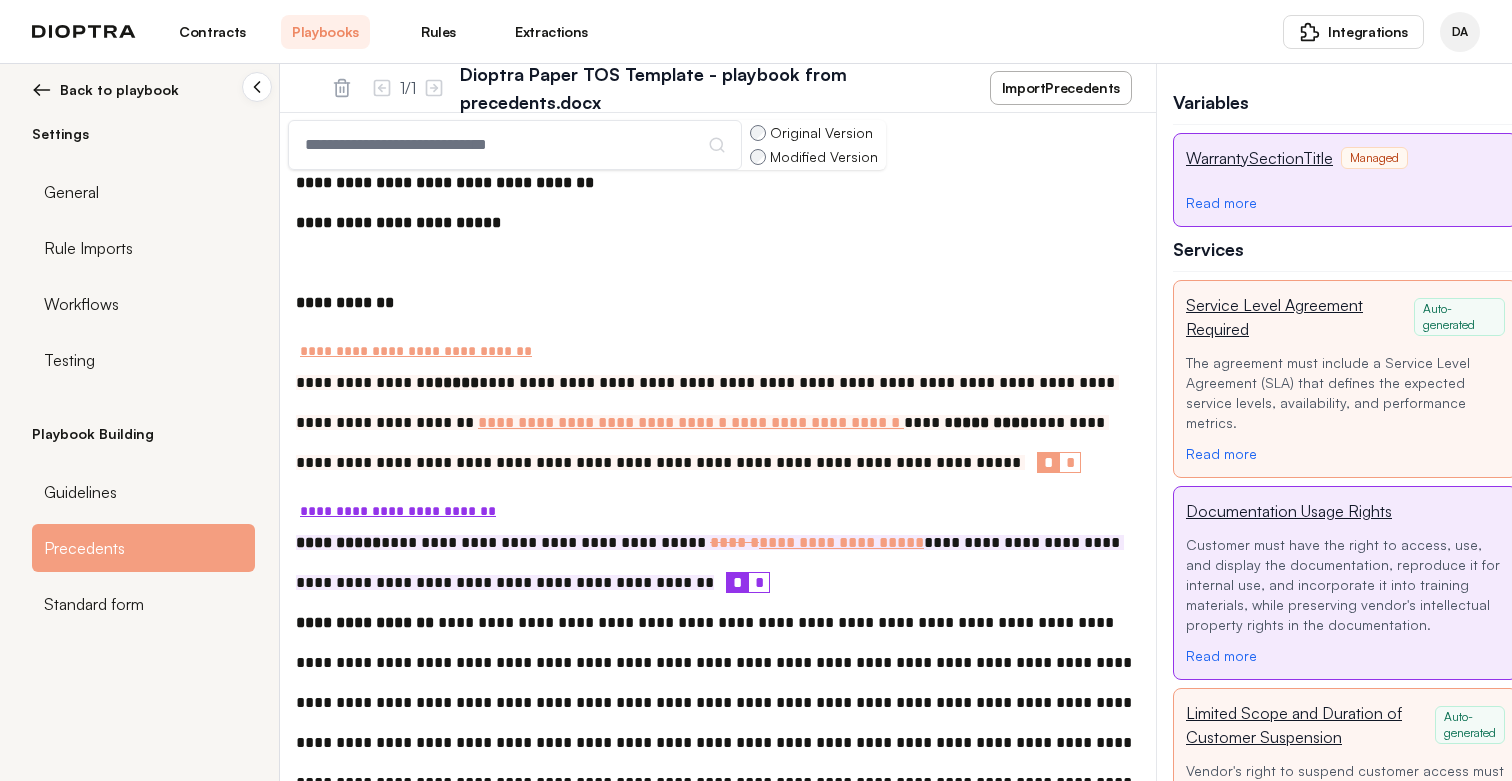 scroll, scrollTop: 1335, scrollLeft: 0, axis: vertical 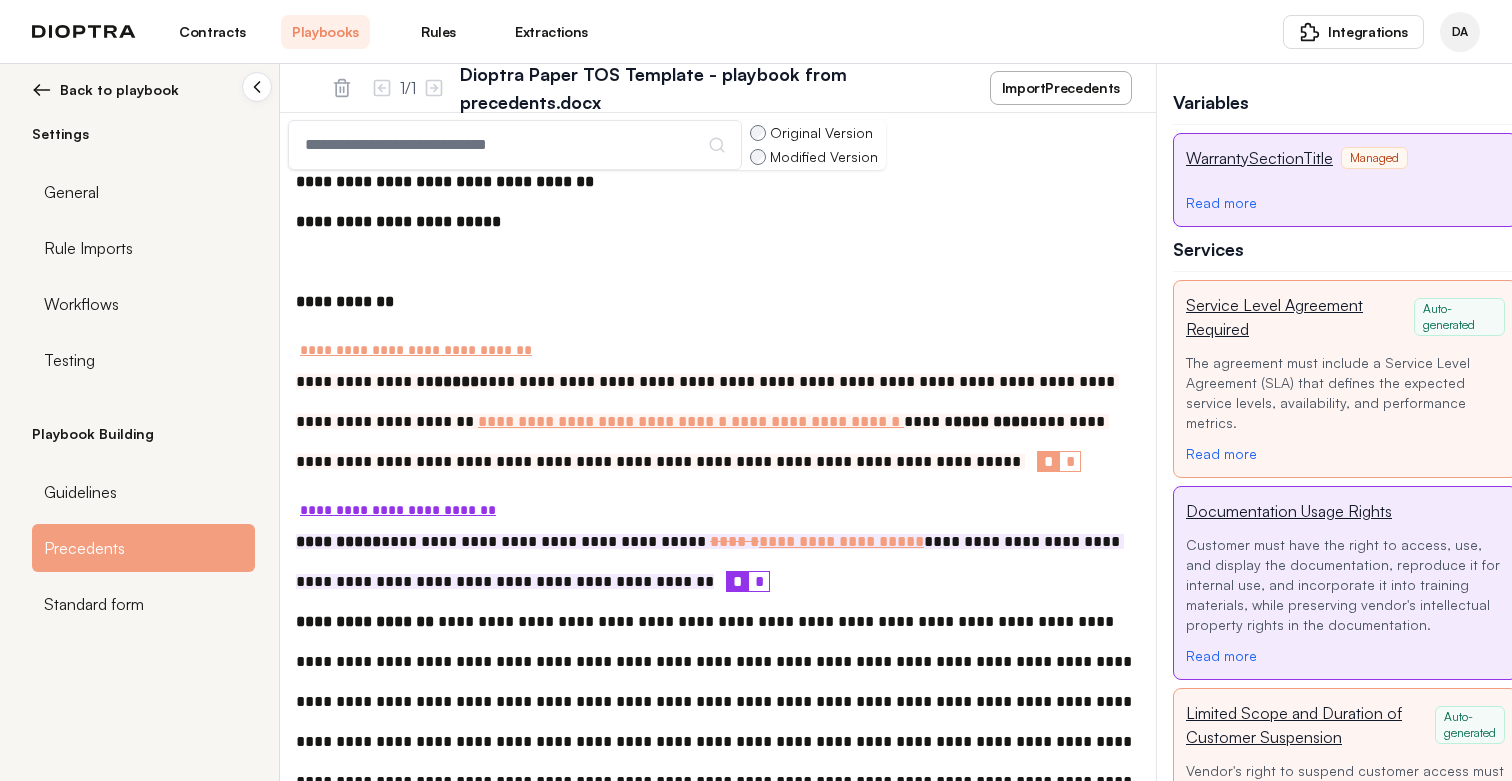 click on "Back to playbook" at bounding box center (119, 90) 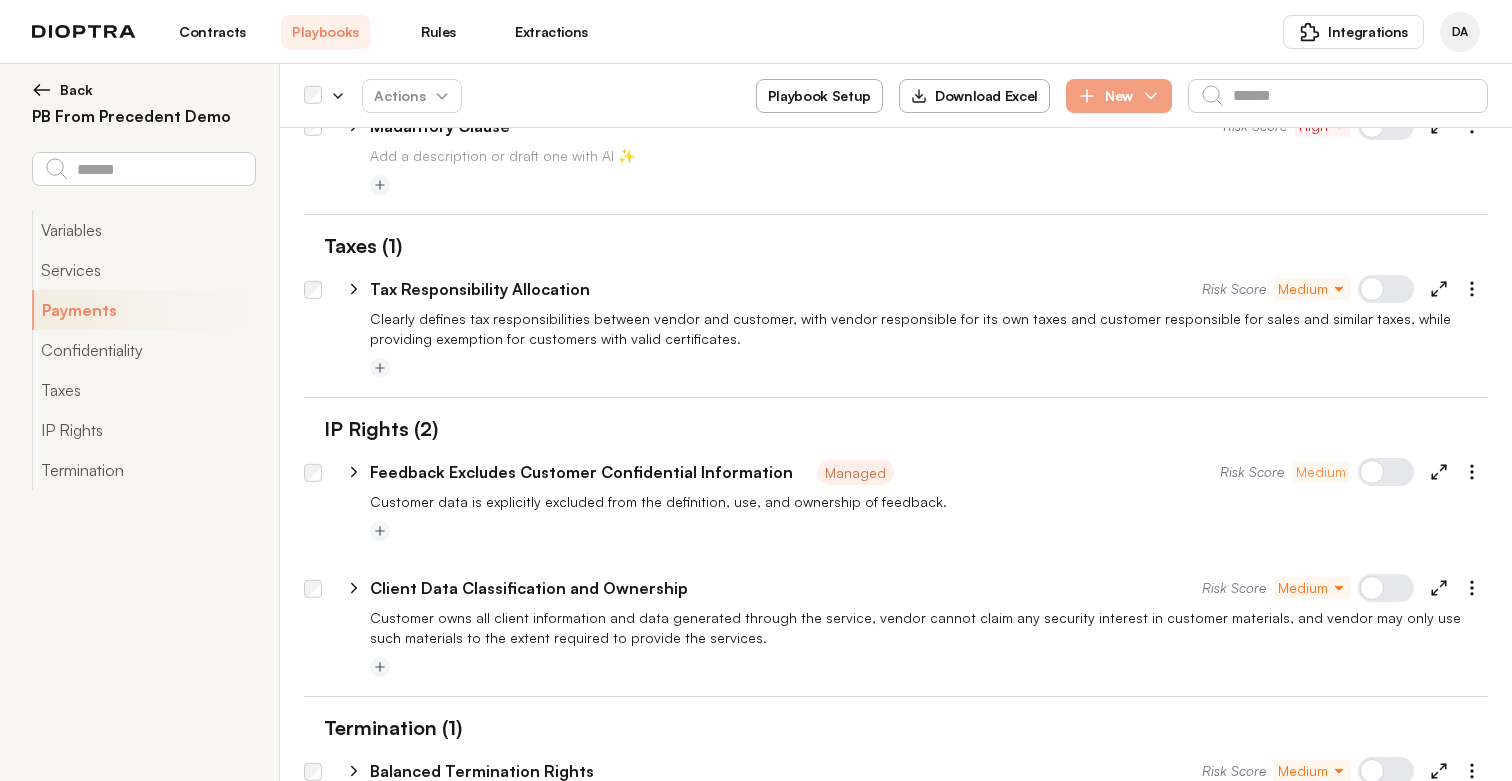 scroll, scrollTop: 943, scrollLeft: 0, axis: vertical 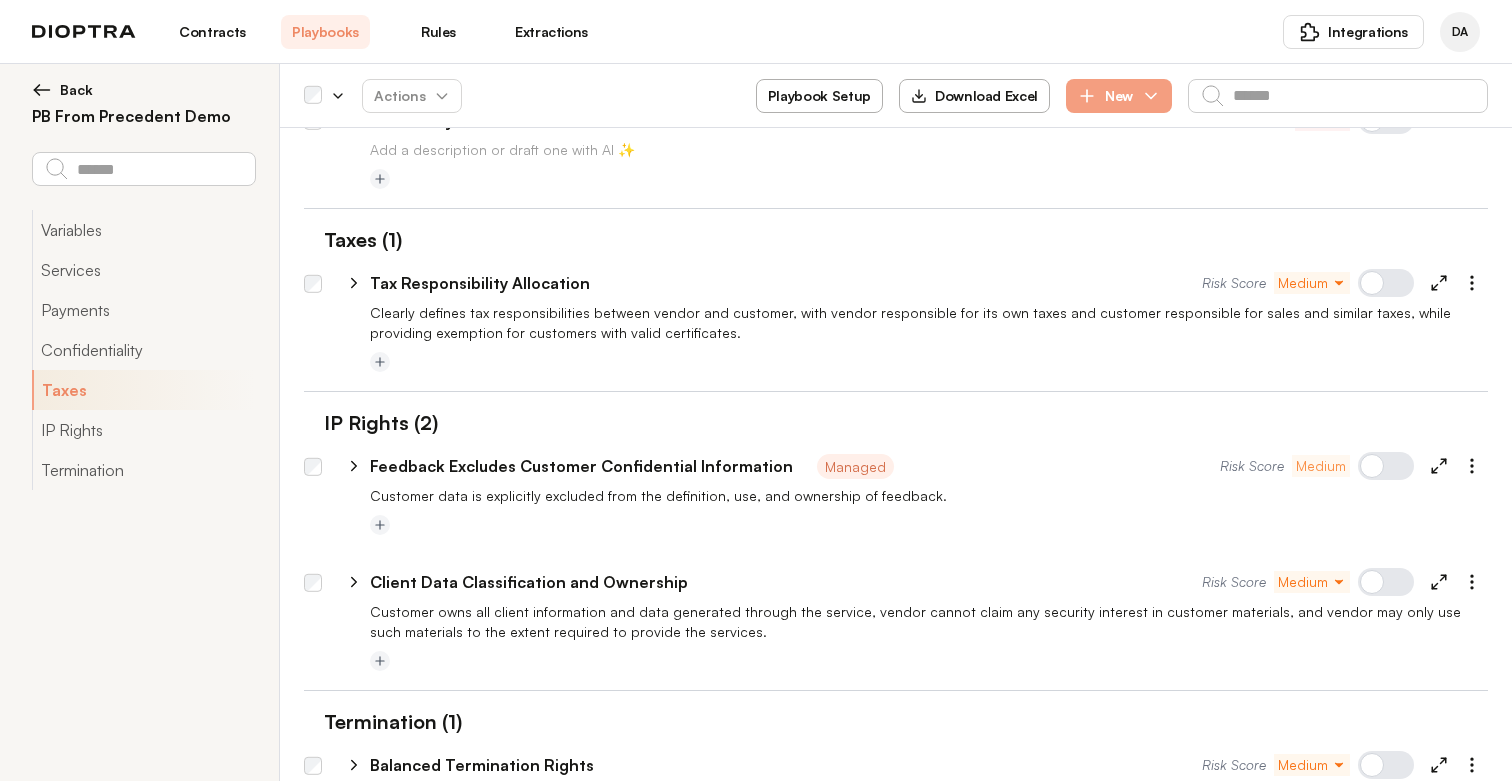 click 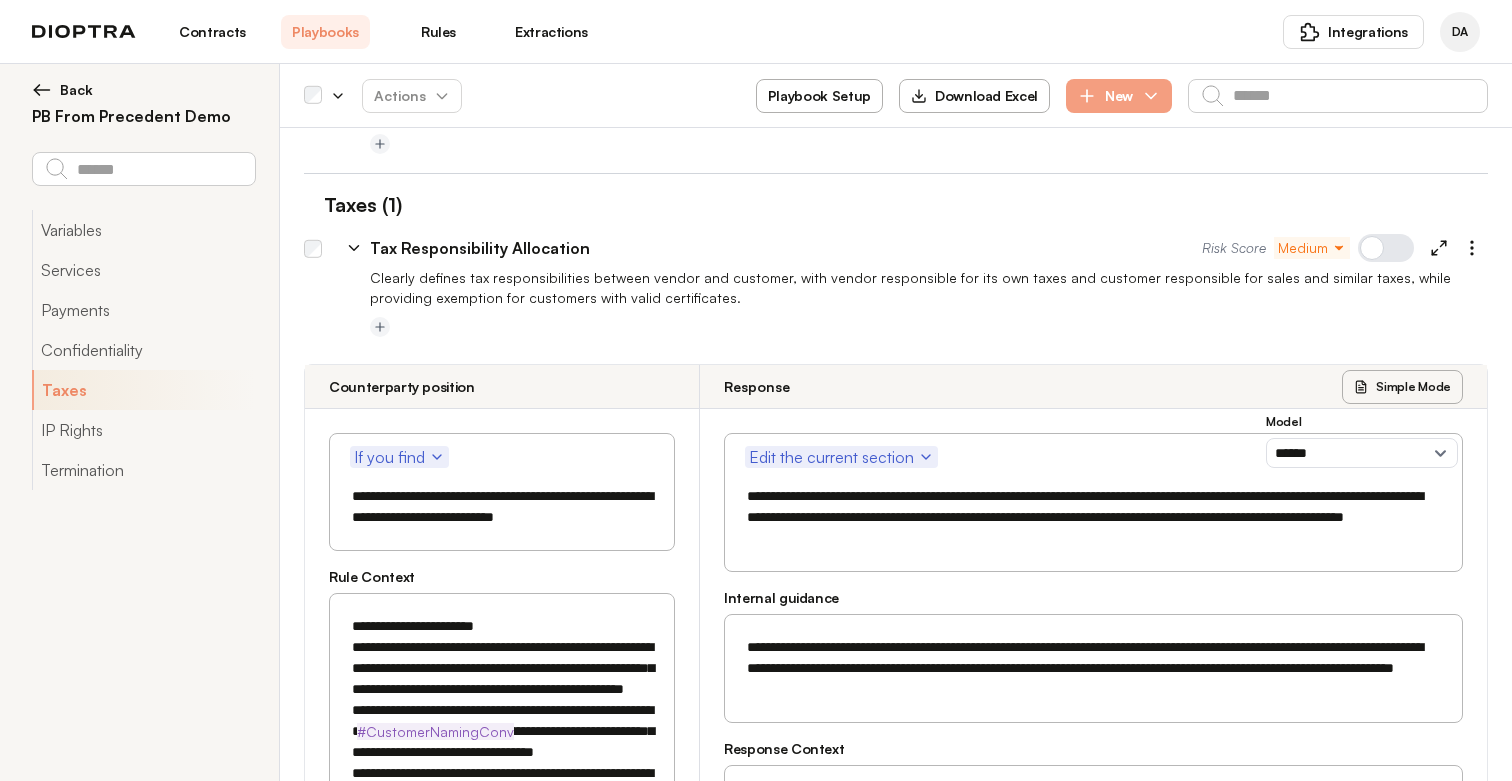 scroll, scrollTop: 978, scrollLeft: 0, axis: vertical 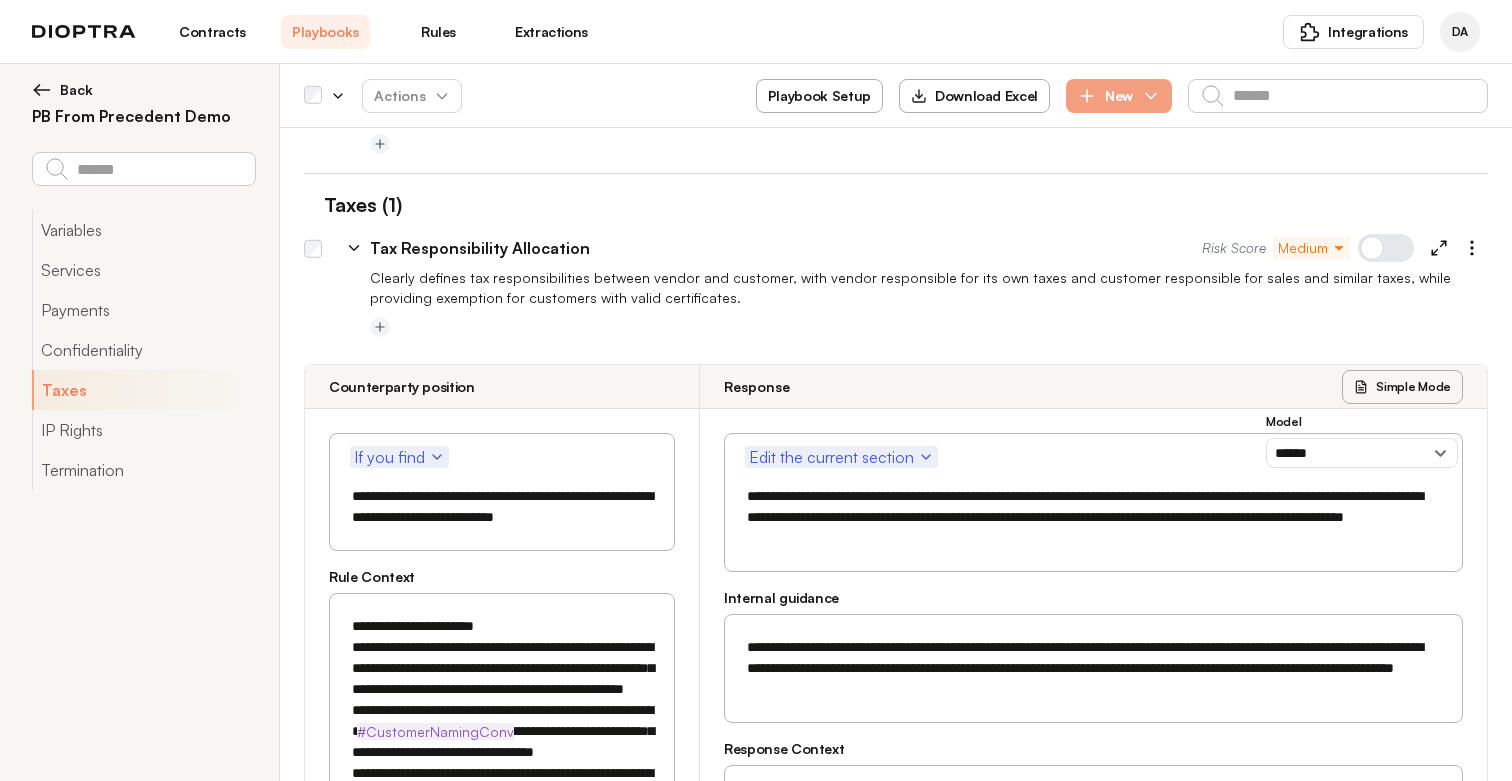 click 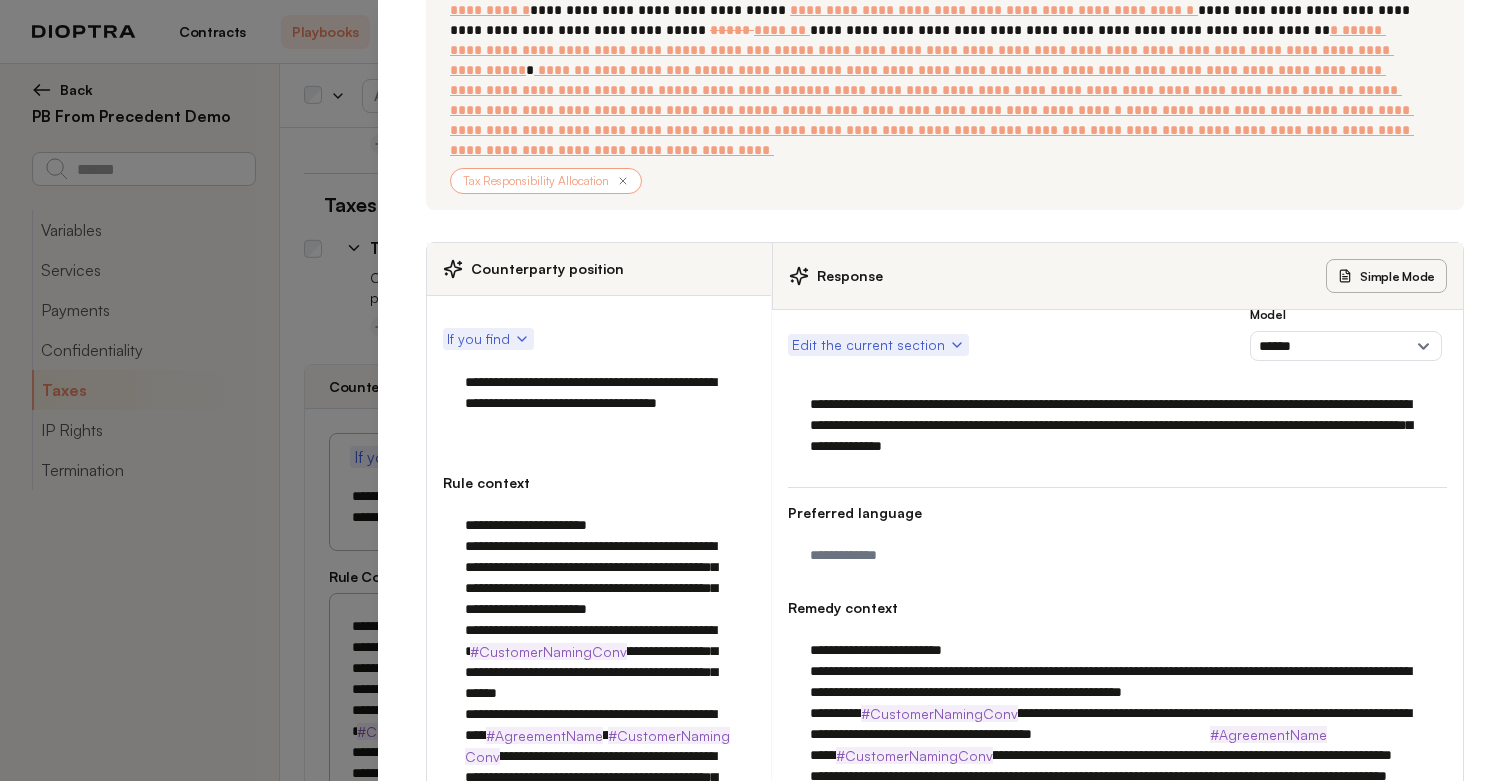 scroll, scrollTop: 329, scrollLeft: 0, axis: vertical 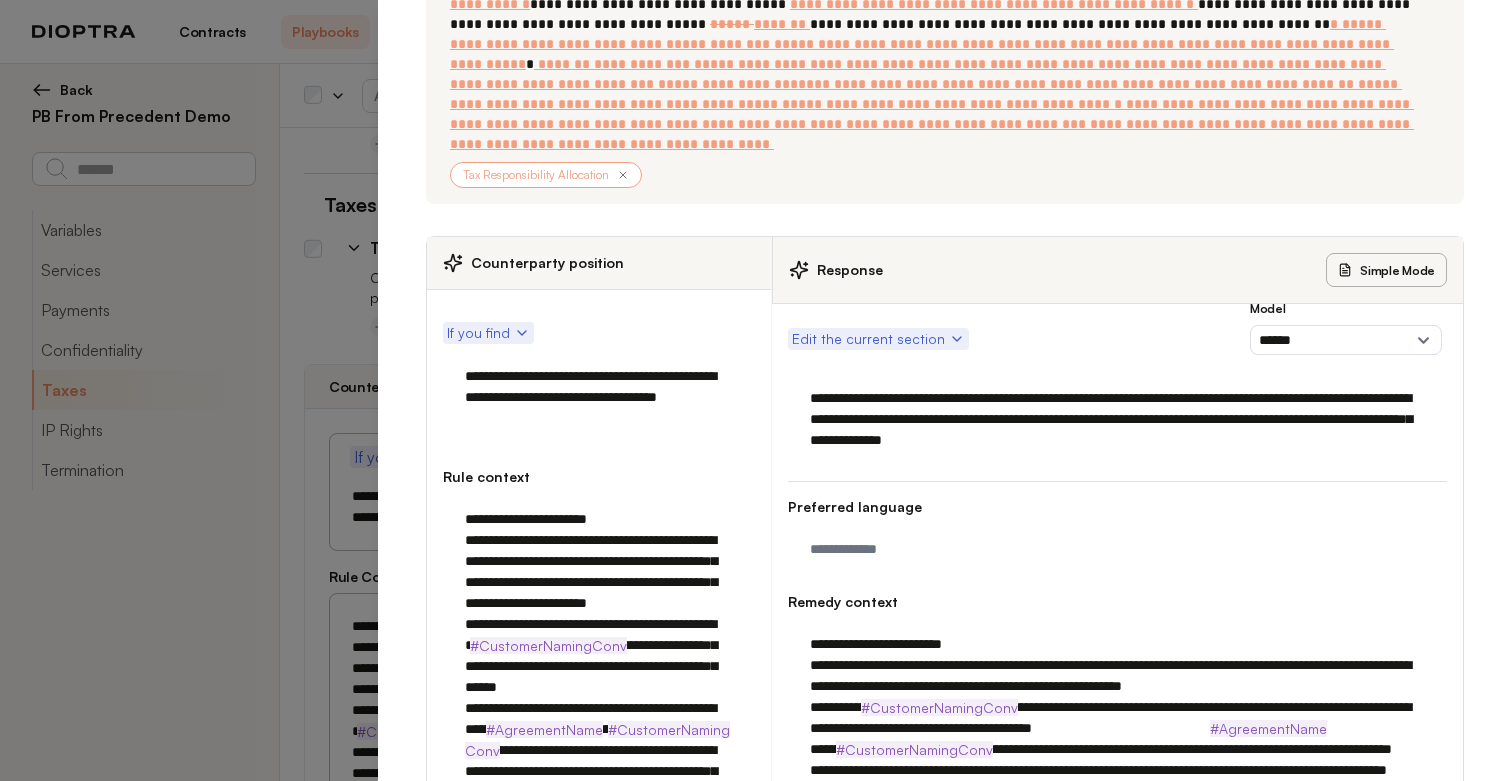 type on "*" 